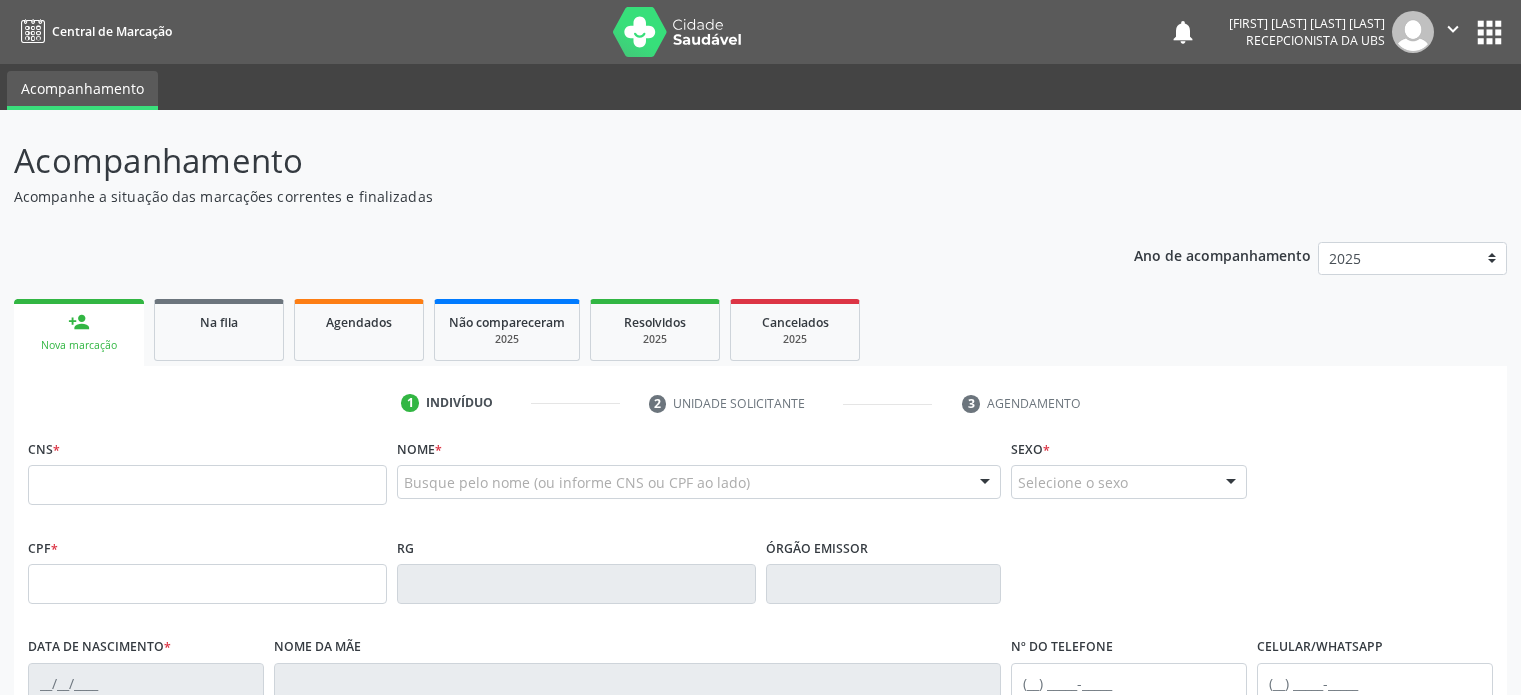 scroll, scrollTop: 0, scrollLeft: 0, axis: both 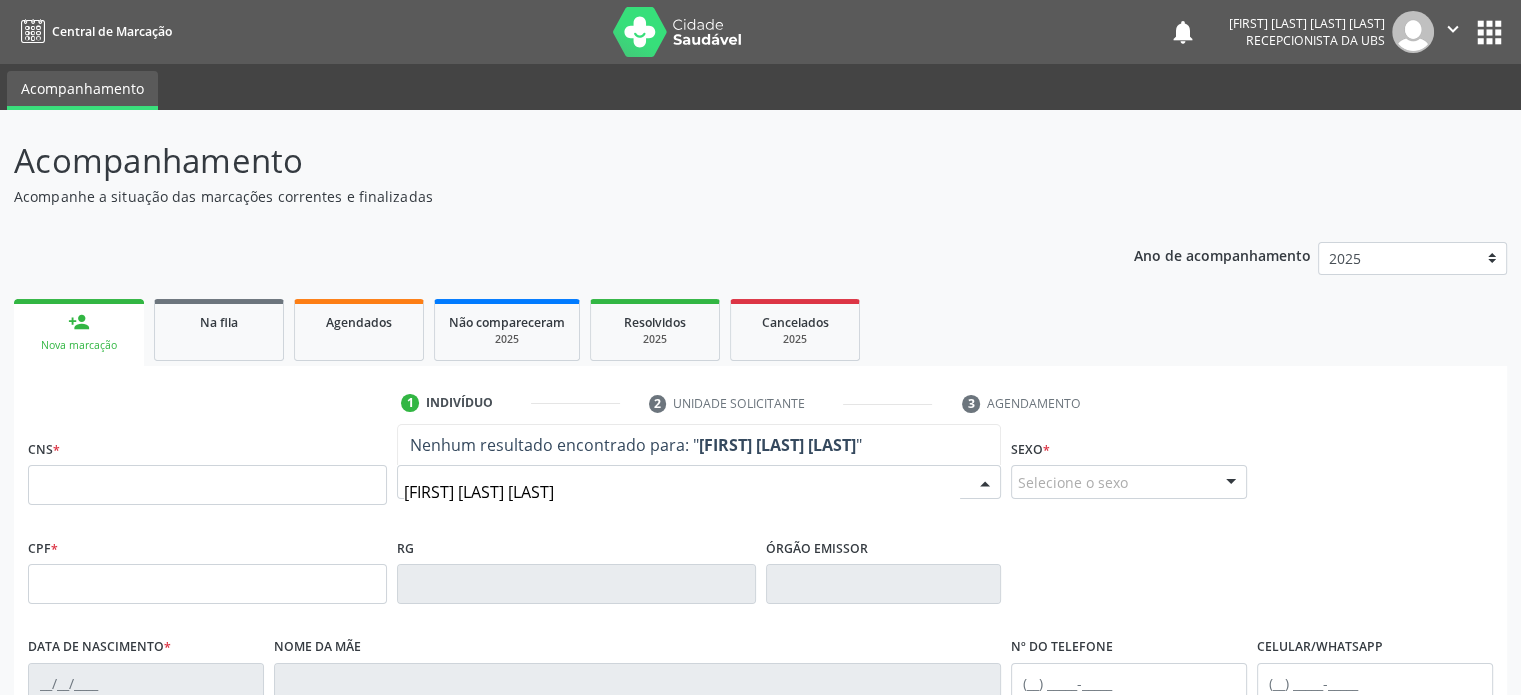 type on "[FIRST] [LAST] [LAST]" 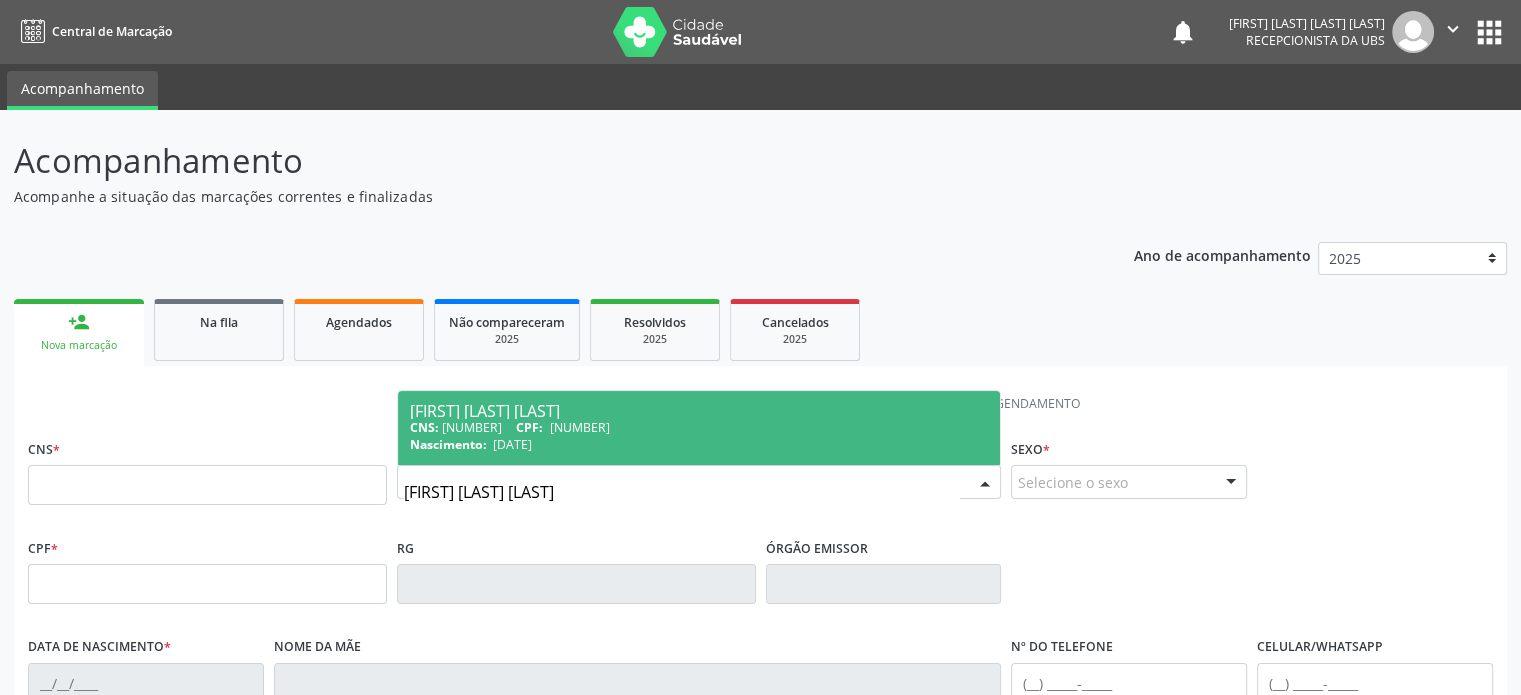 click on "CPF:" at bounding box center [529, 427] 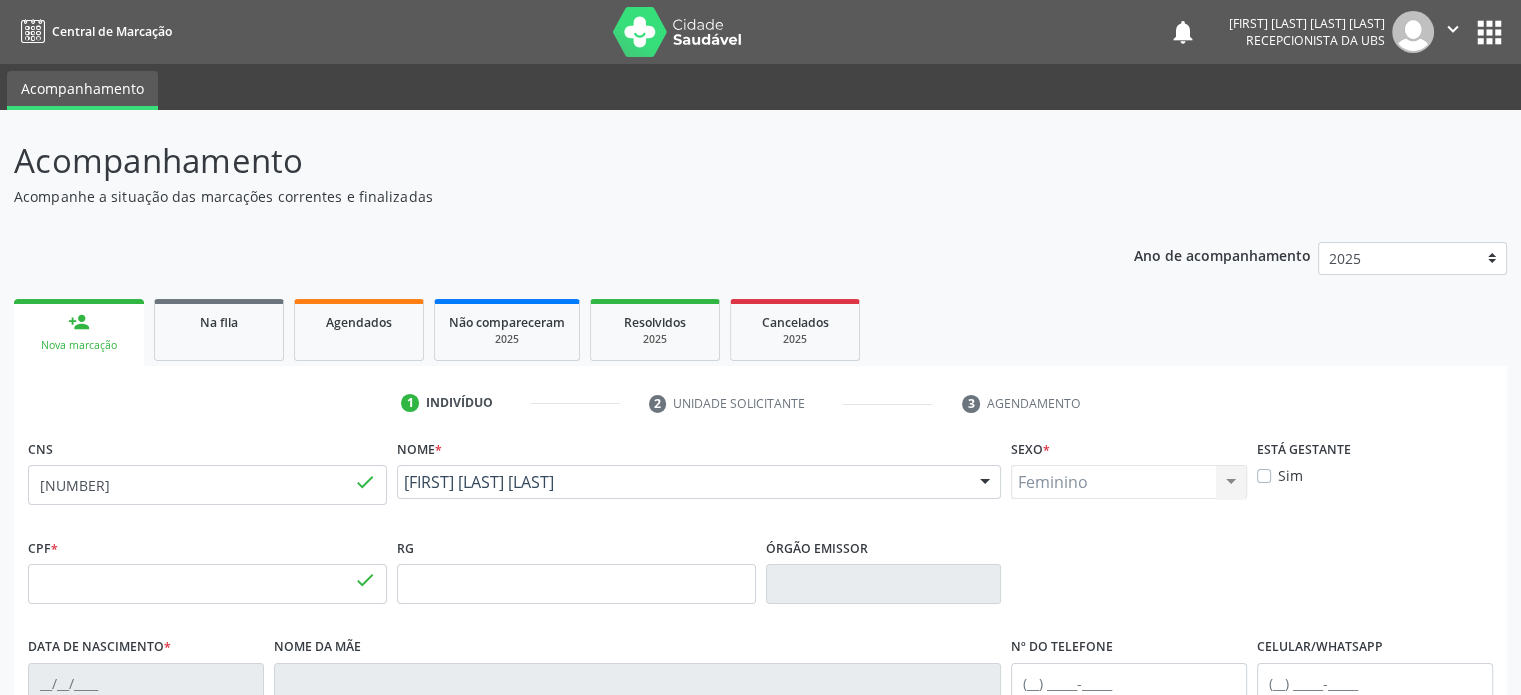 type on "[NUMBER]" 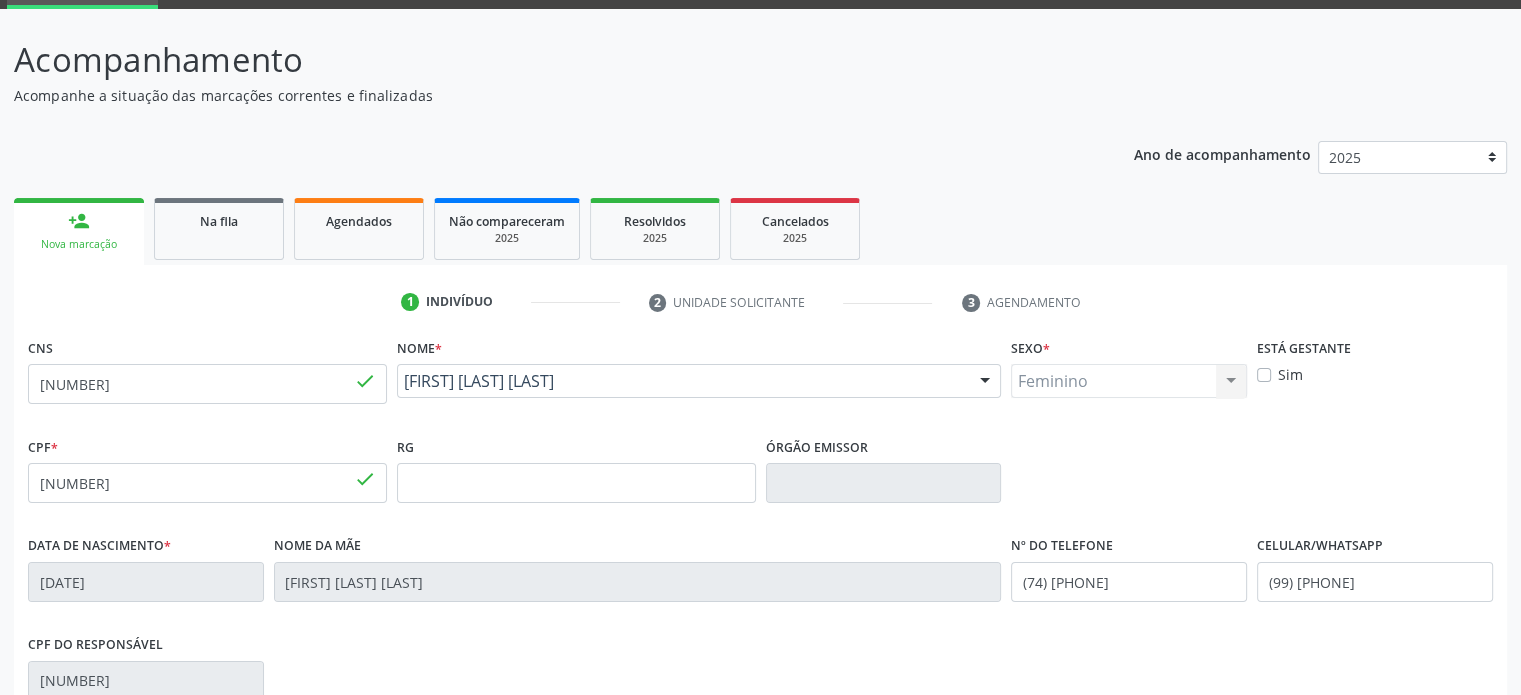 scroll, scrollTop: 300, scrollLeft: 0, axis: vertical 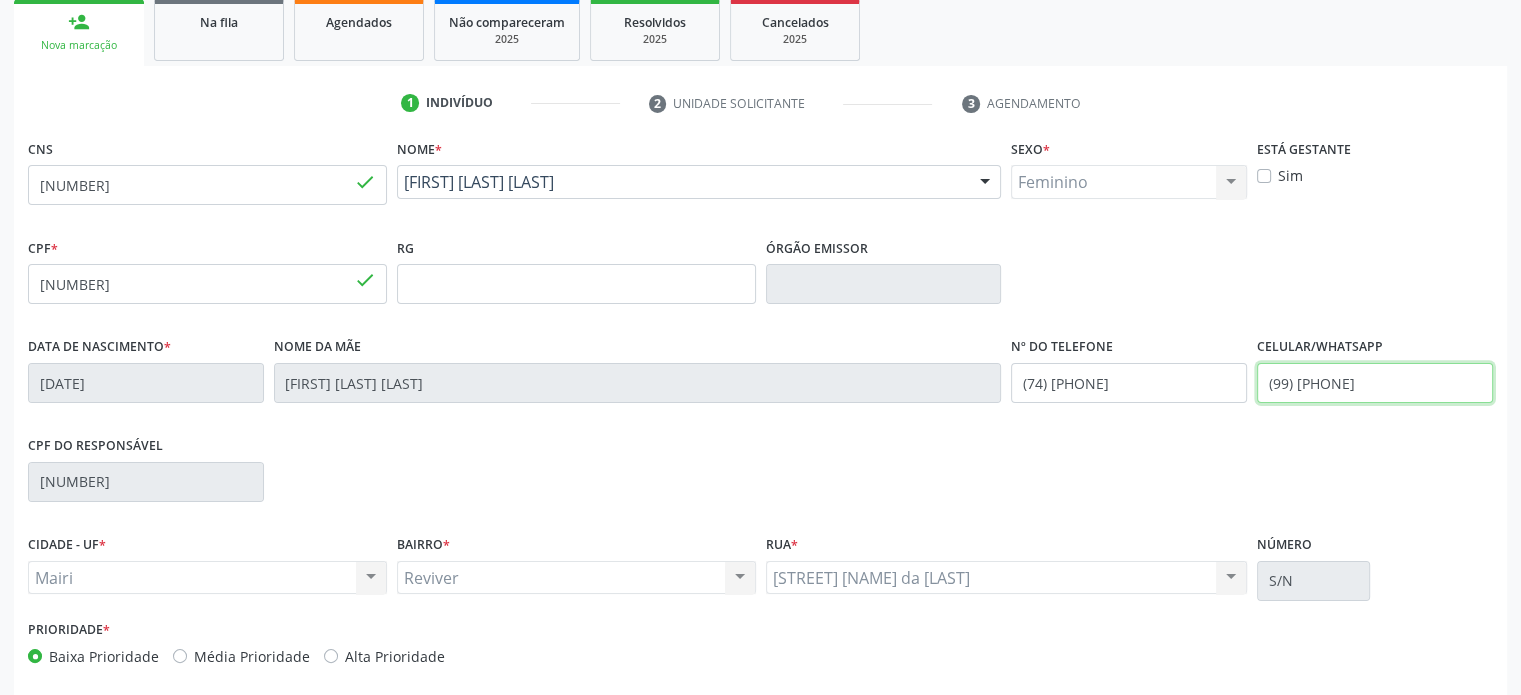 drag, startPoint x: 1385, startPoint y: 380, endPoint x: 1244, endPoint y: 398, distance: 142.14429 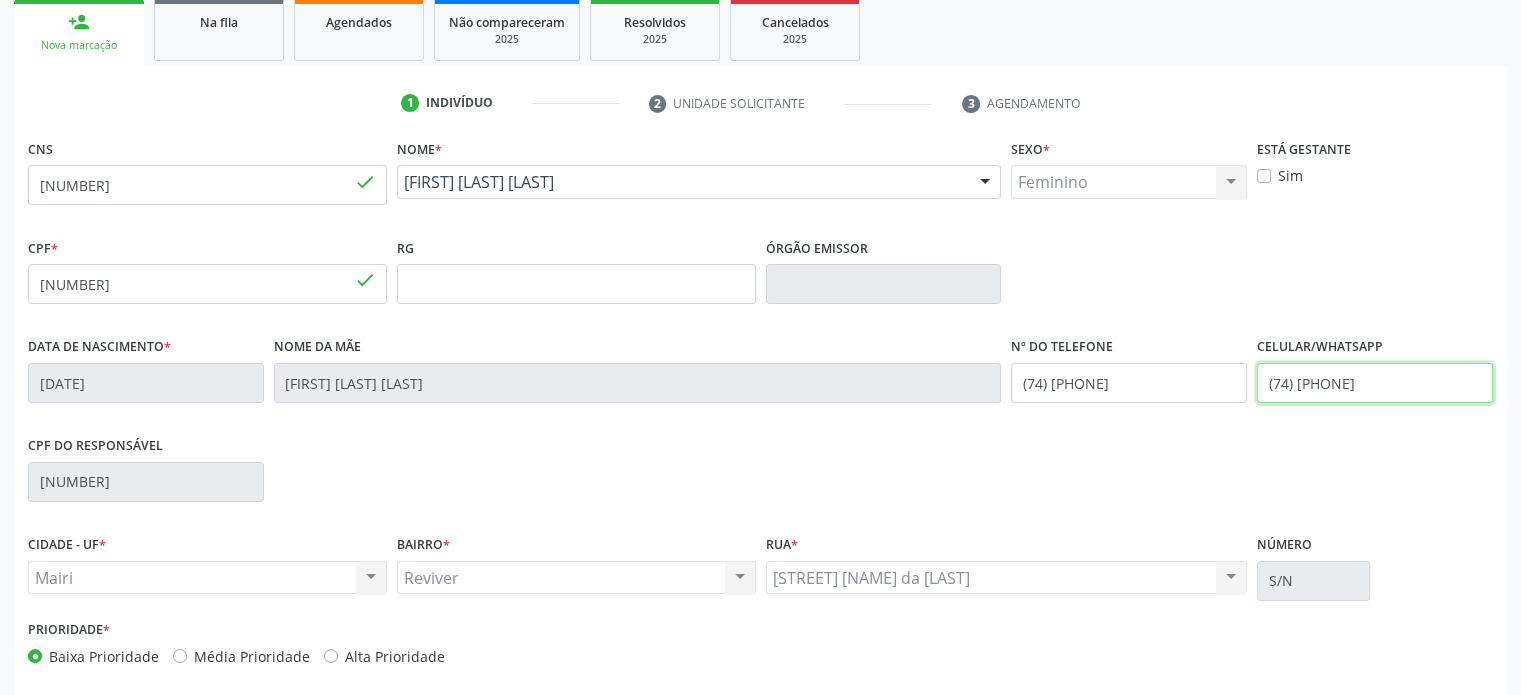 type on "(74) [PHONE]" 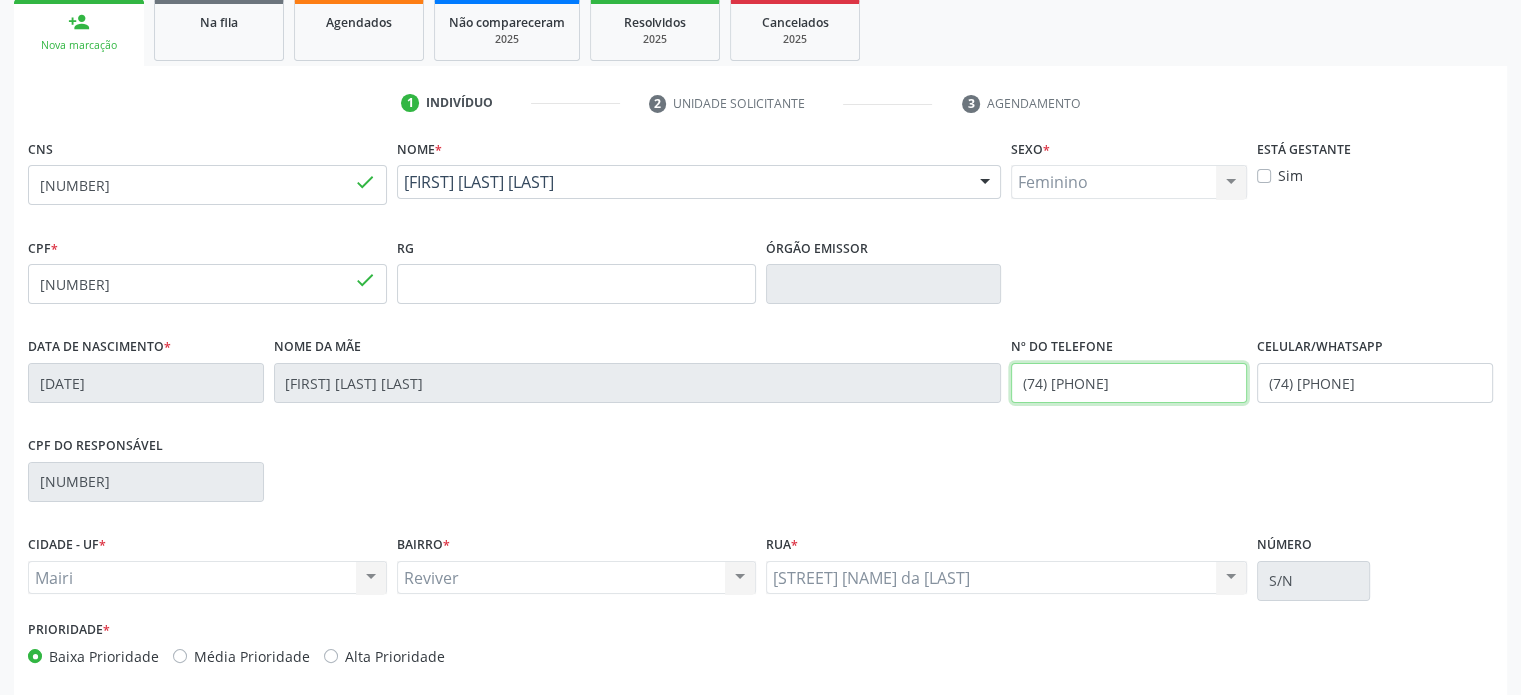 click on "Data de nascimento
*
[DATE]
Nome da mãe
[FIRST] [LAST]
Nº do Telefone
(74) [PHONE]
Celular/WhatsApp
(74) [PHONE]" at bounding box center [760, 381] 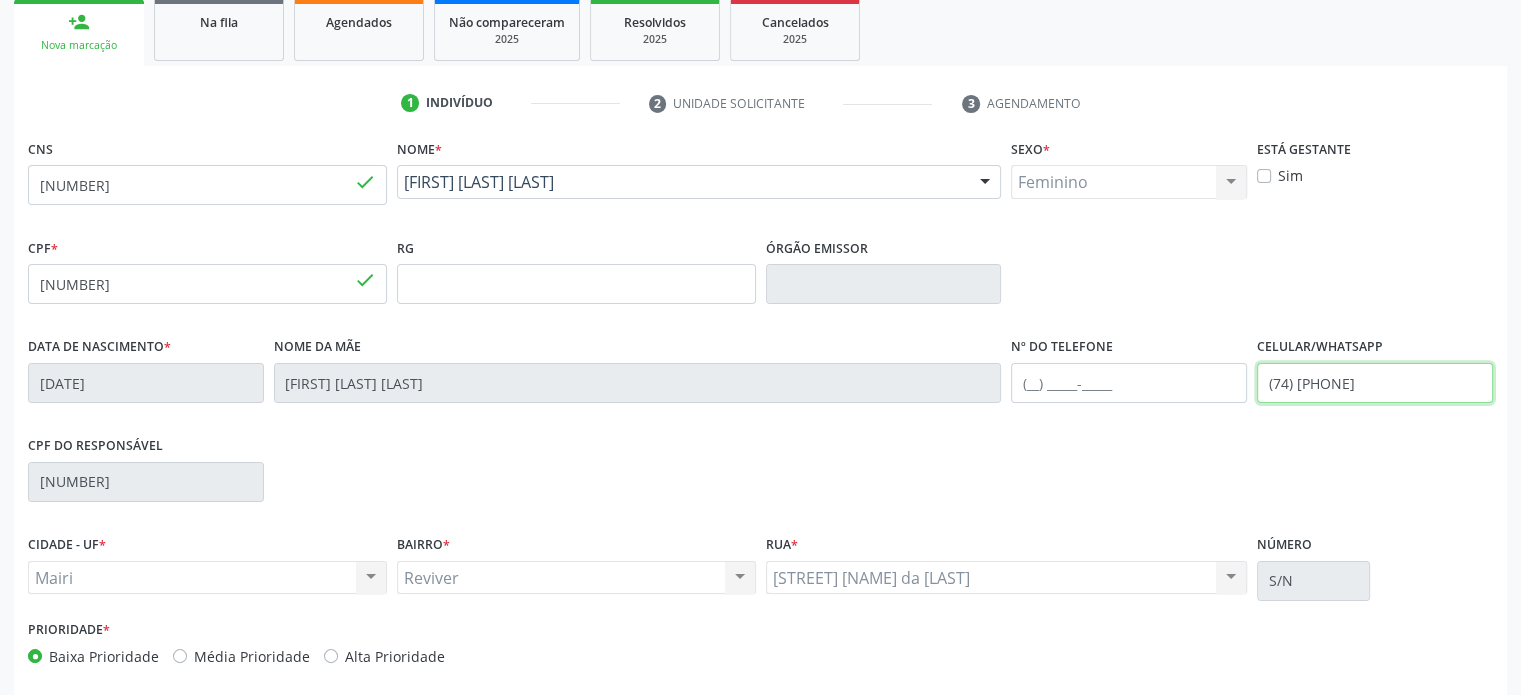 drag, startPoint x: 1379, startPoint y: 369, endPoint x: 1252, endPoint y: 391, distance: 128.89143 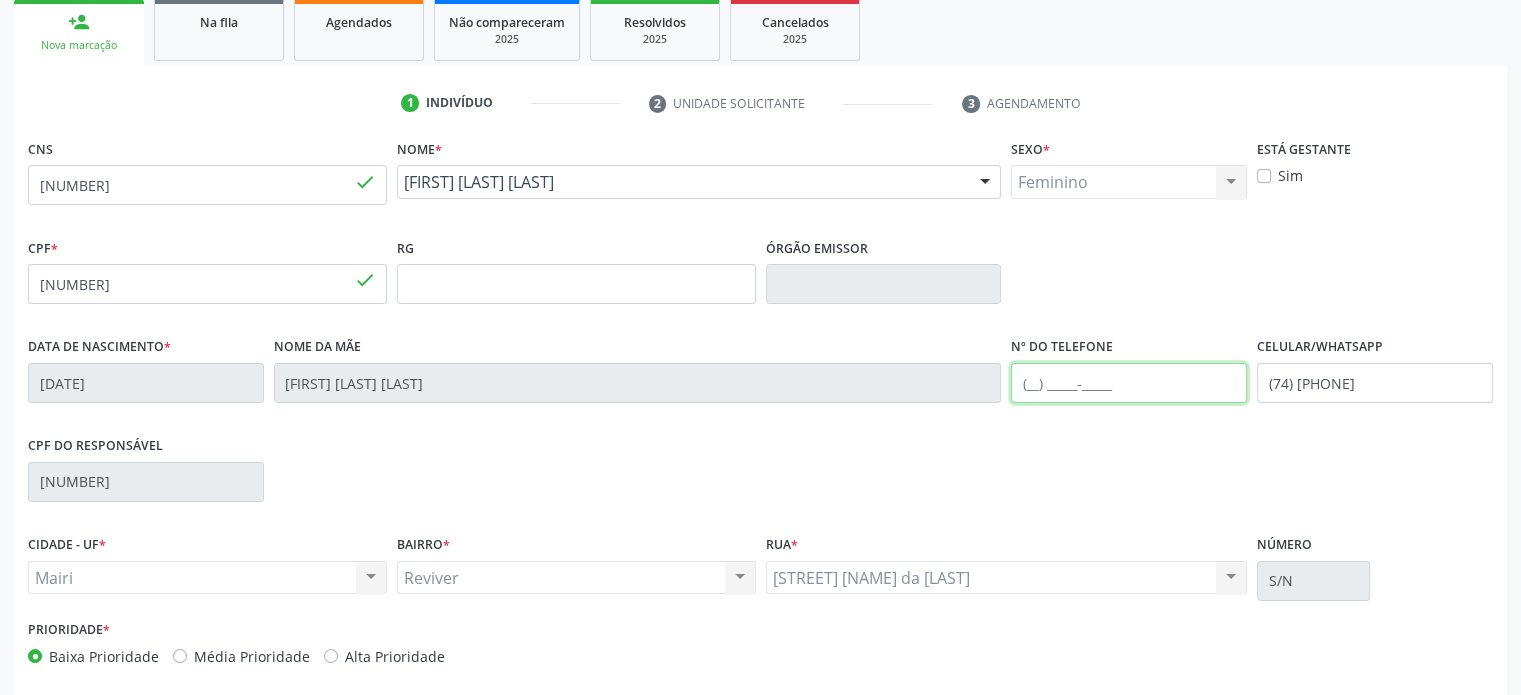 click at bounding box center [1129, 383] 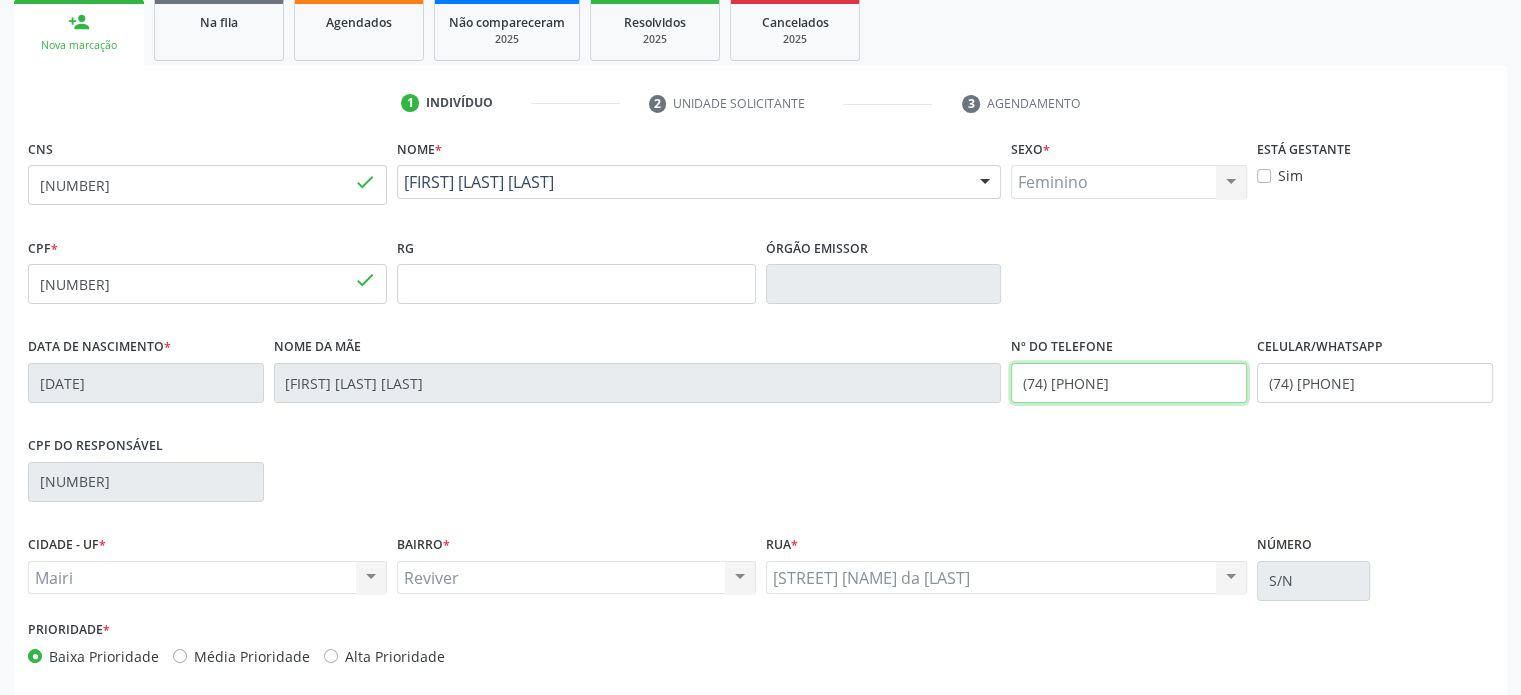 scroll, scrollTop: 388, scrollLeft: 0, axis: vertical 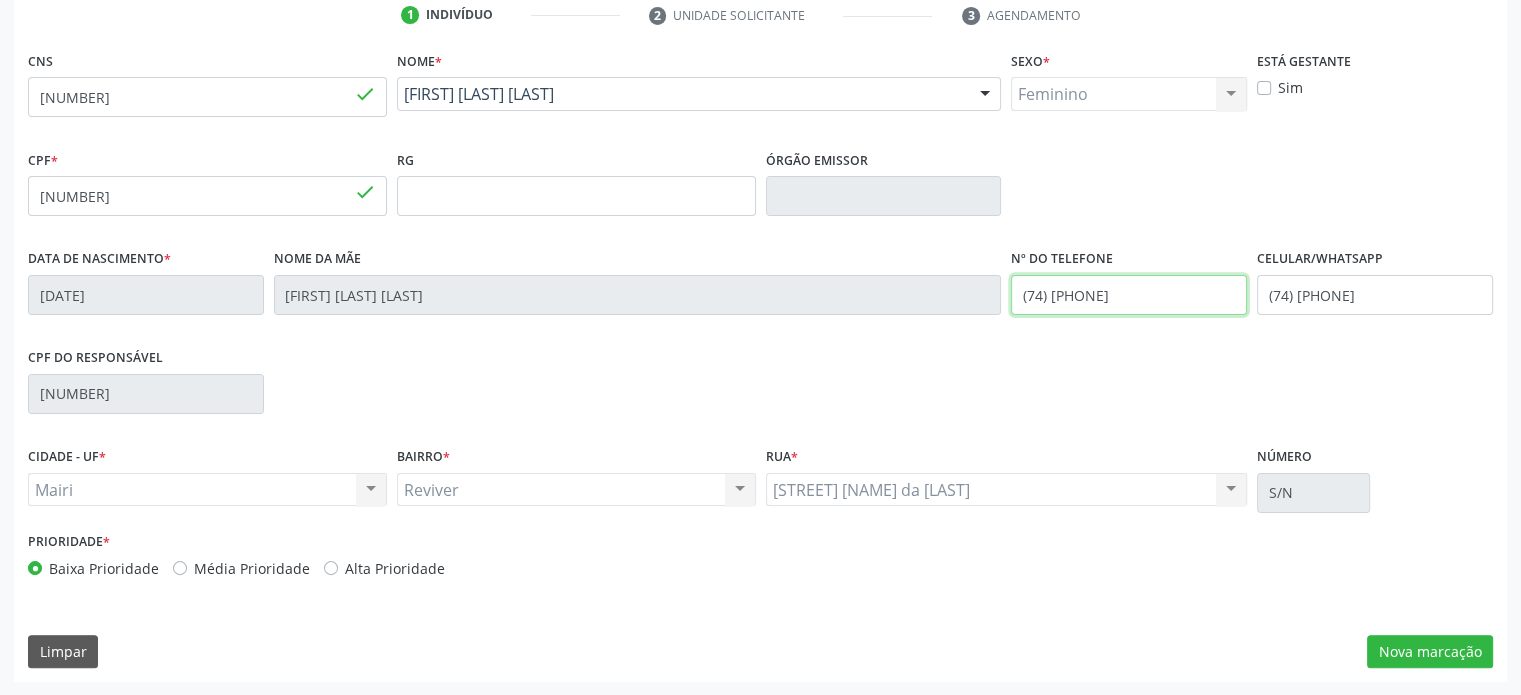 type on "(74) [PHONE]" 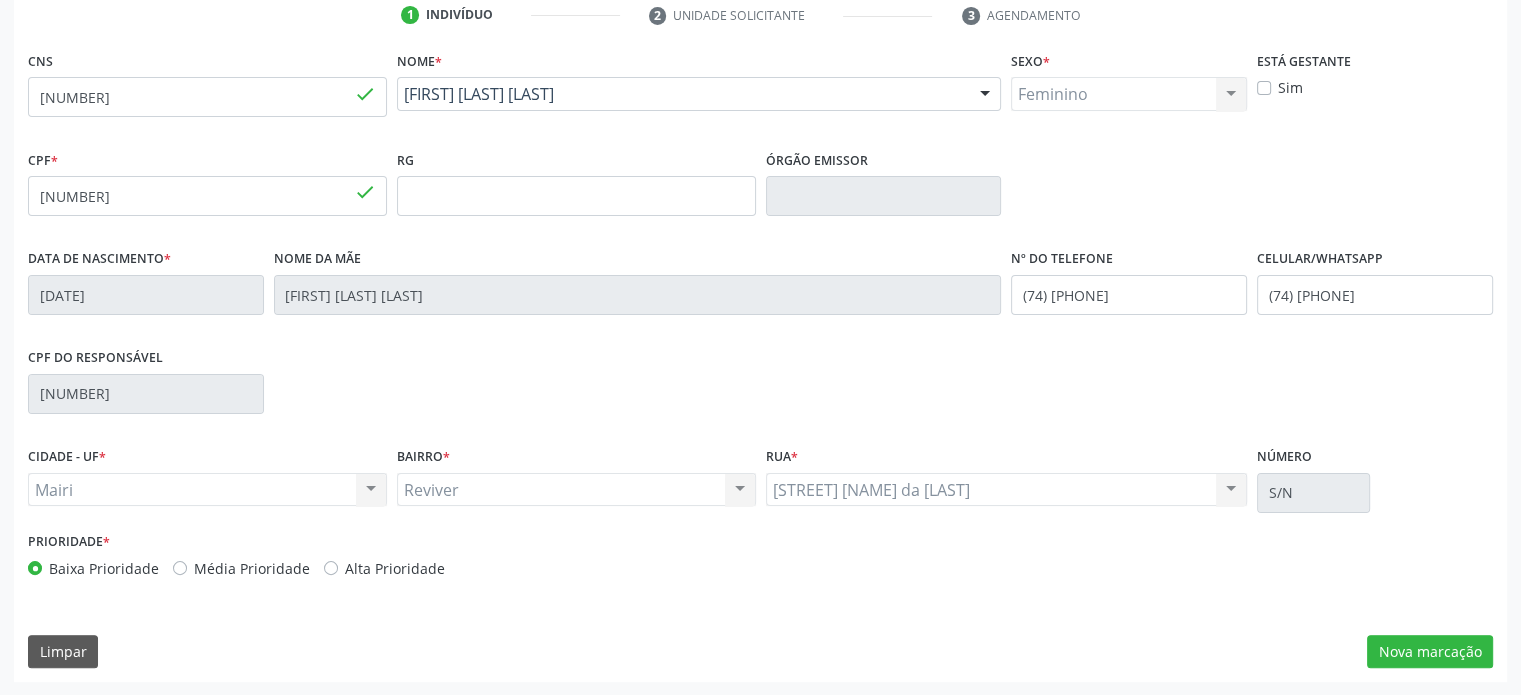click on "Alta Prioridade" at bounding box center (395, 568) 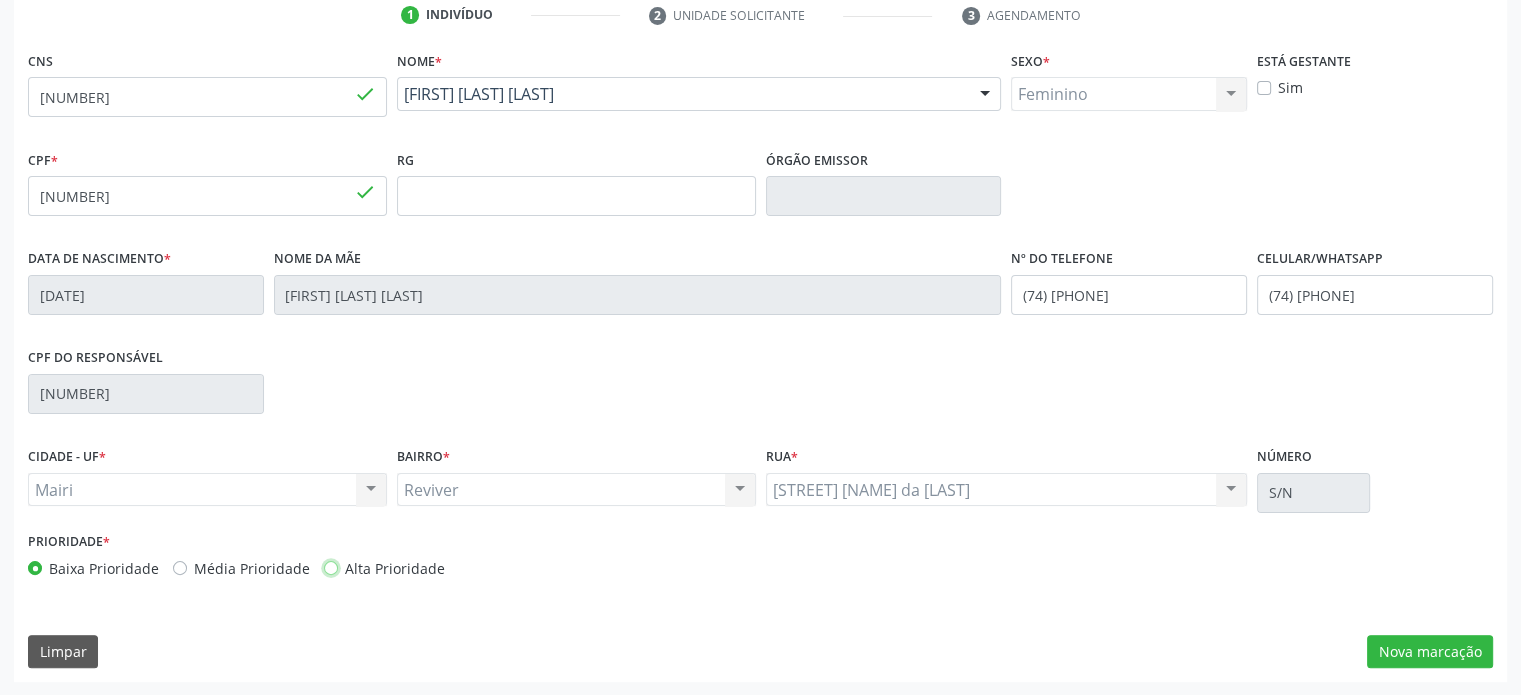 click on "Alta Prioridade" at bounding box center [331, 567] 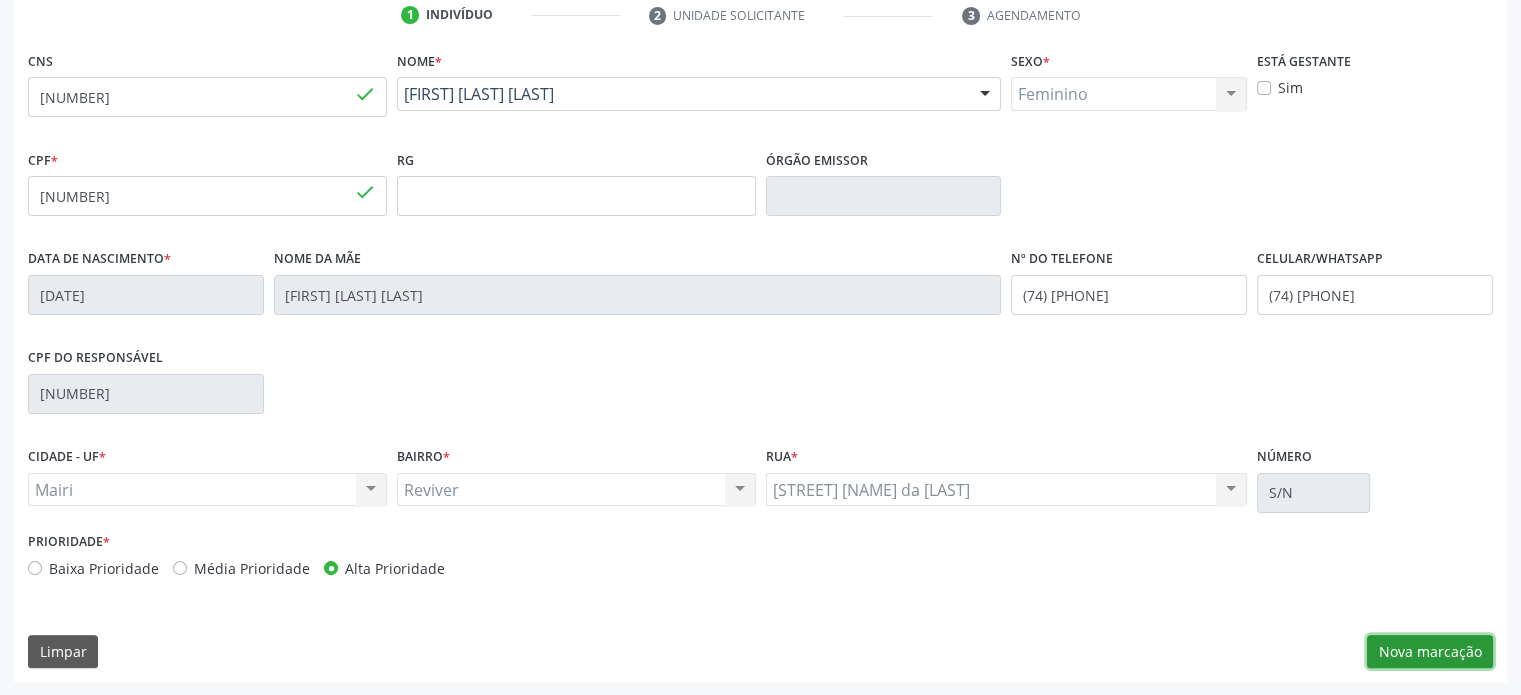 click on "Nova marcação" at bounding box center (1430, 652) 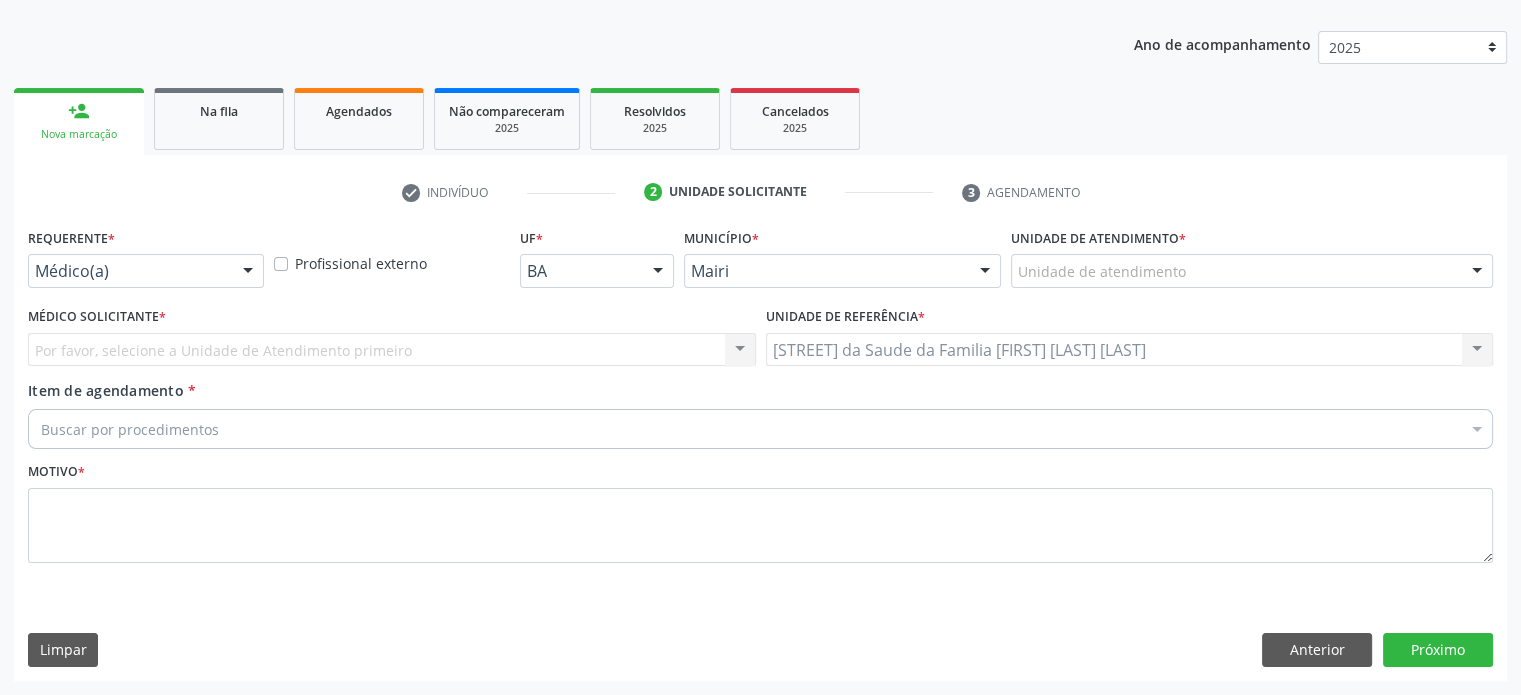 scroll, scrollTop: 209, scrollLeft: 0, axis: vertical 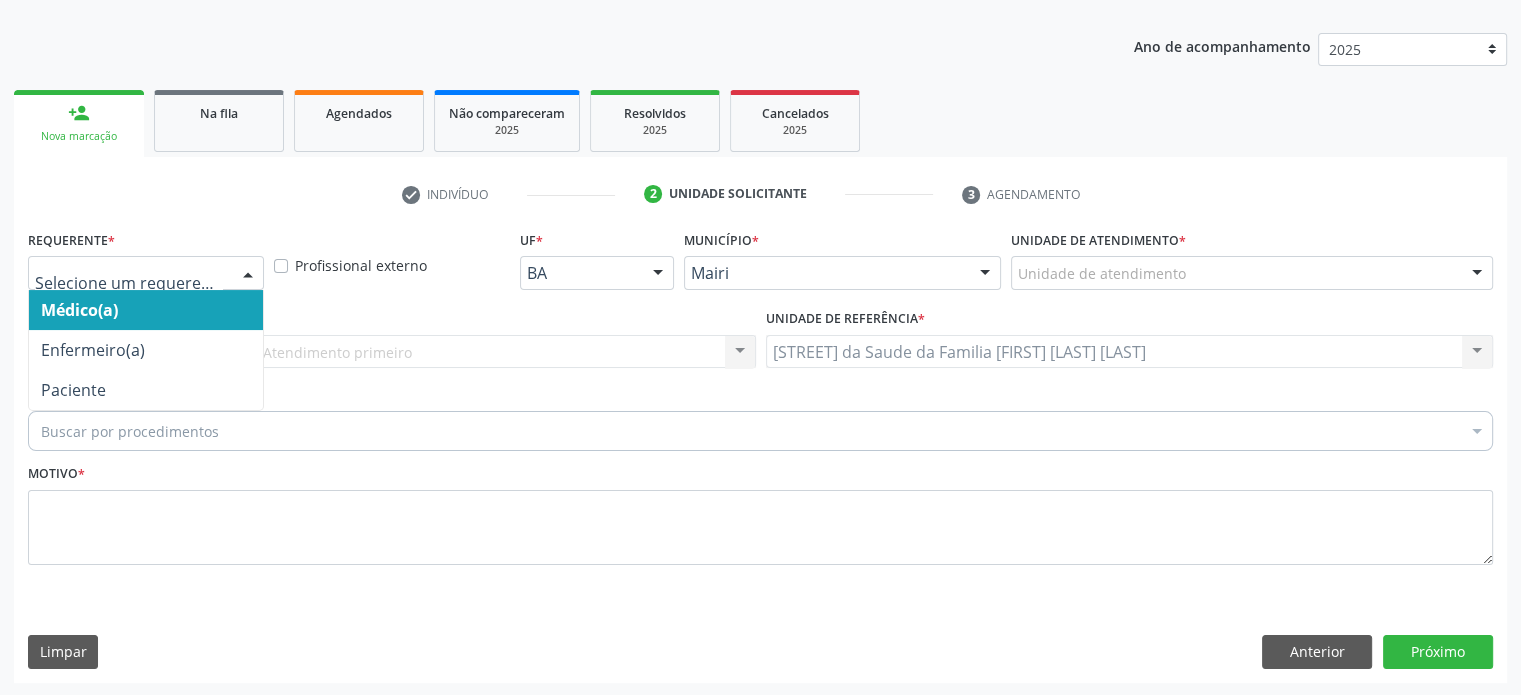 click at bounding box center [248, 274] 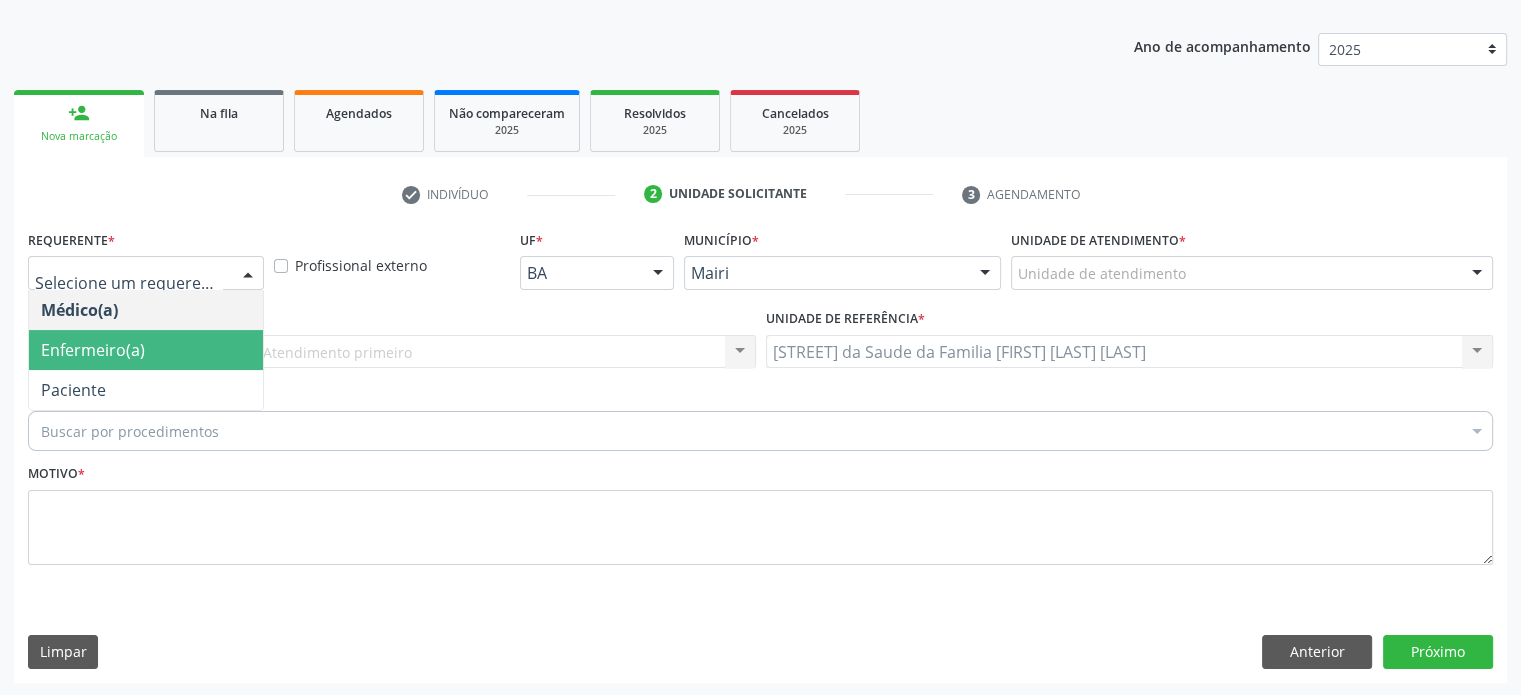 click on "Enfermeiro(a)" at bounding box center (146, 350) 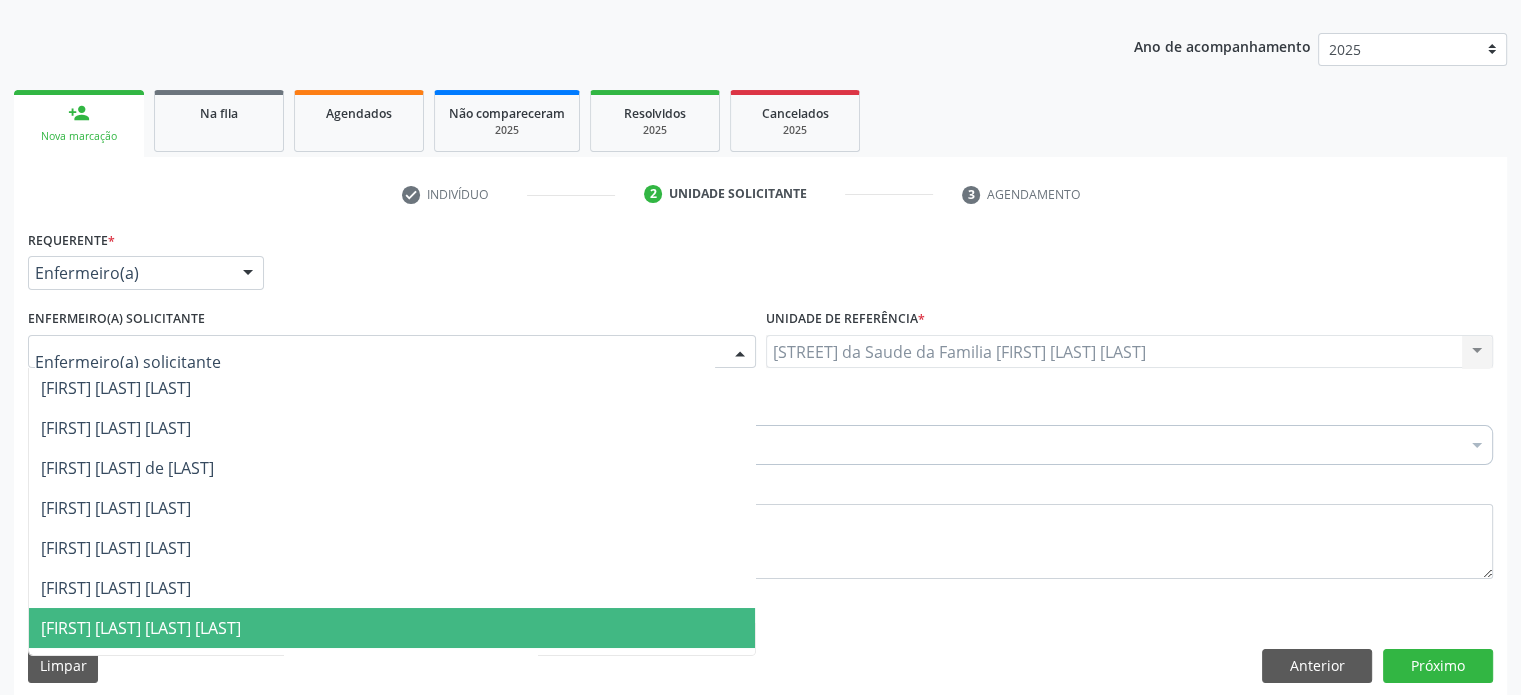 click on "[FIRST] [LAST] [LAST] [LAST]" at bounding box center [141, 628] 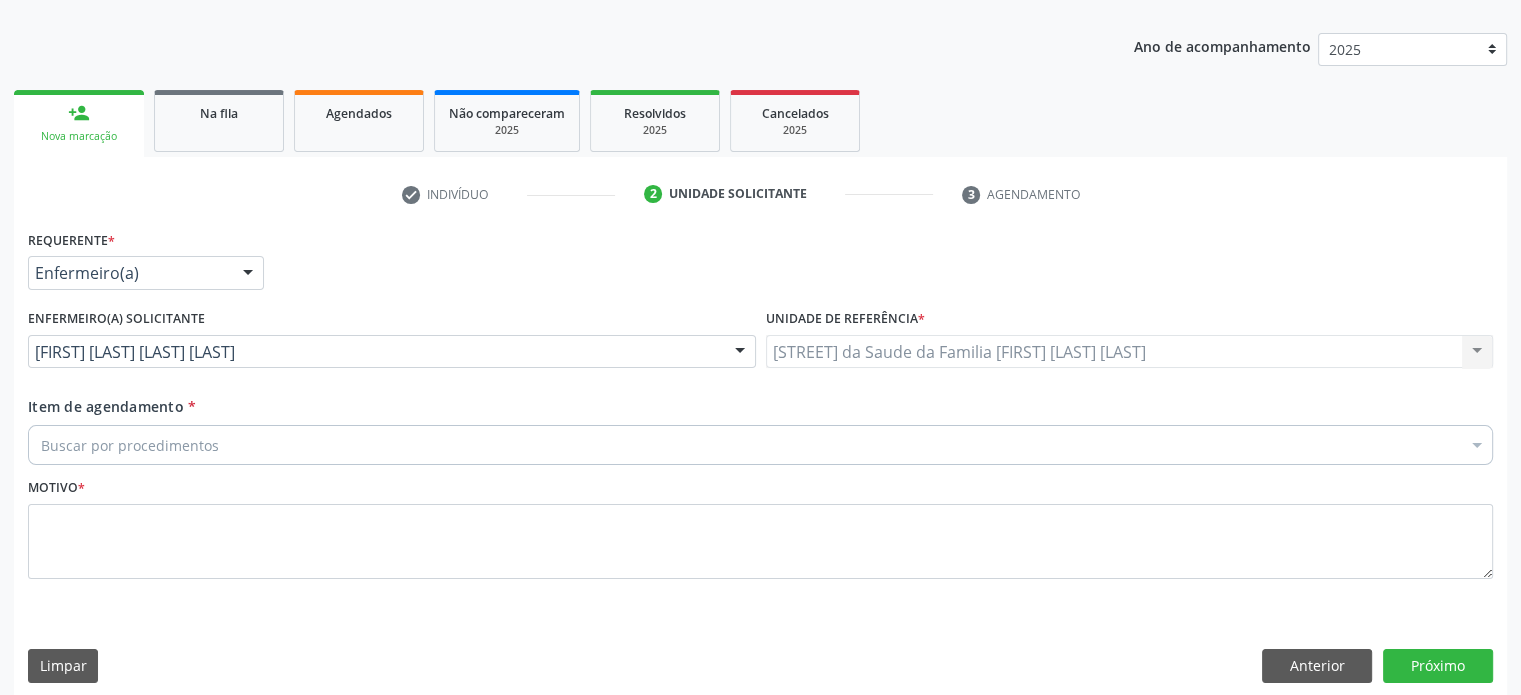 click on "Buscar por procedimentos" at bounding box center [760, 445] 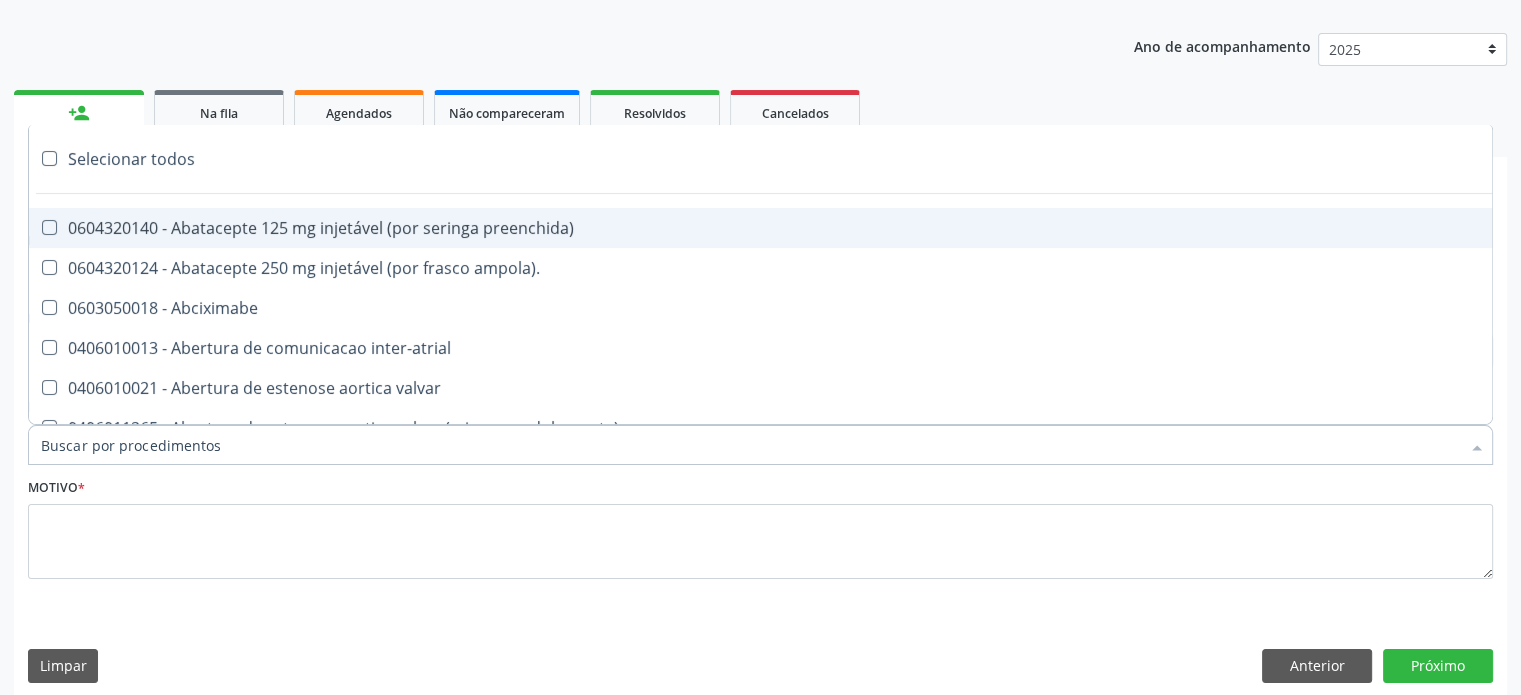 paste on "0205020186" 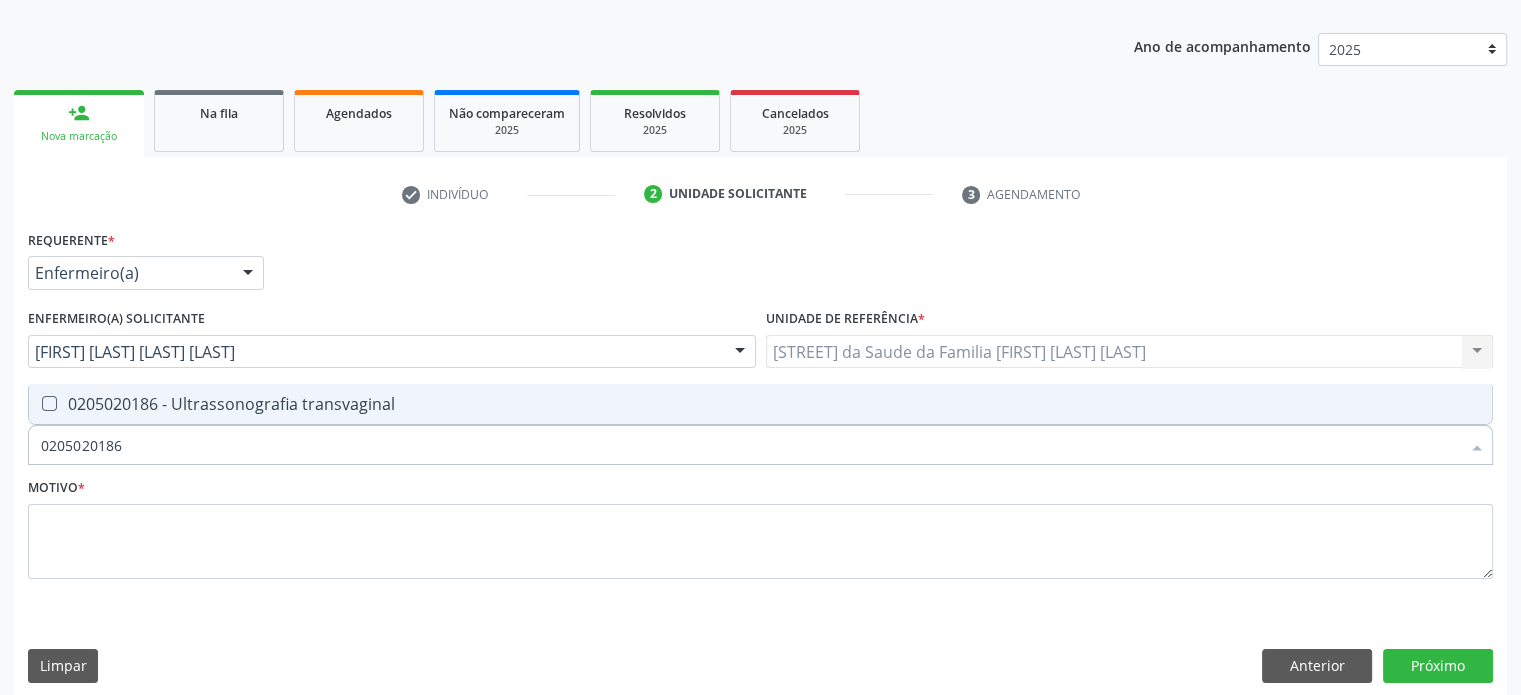 click on "0205020186 - Ultrassonografia transvaginal" at bounding box center (760, 404) 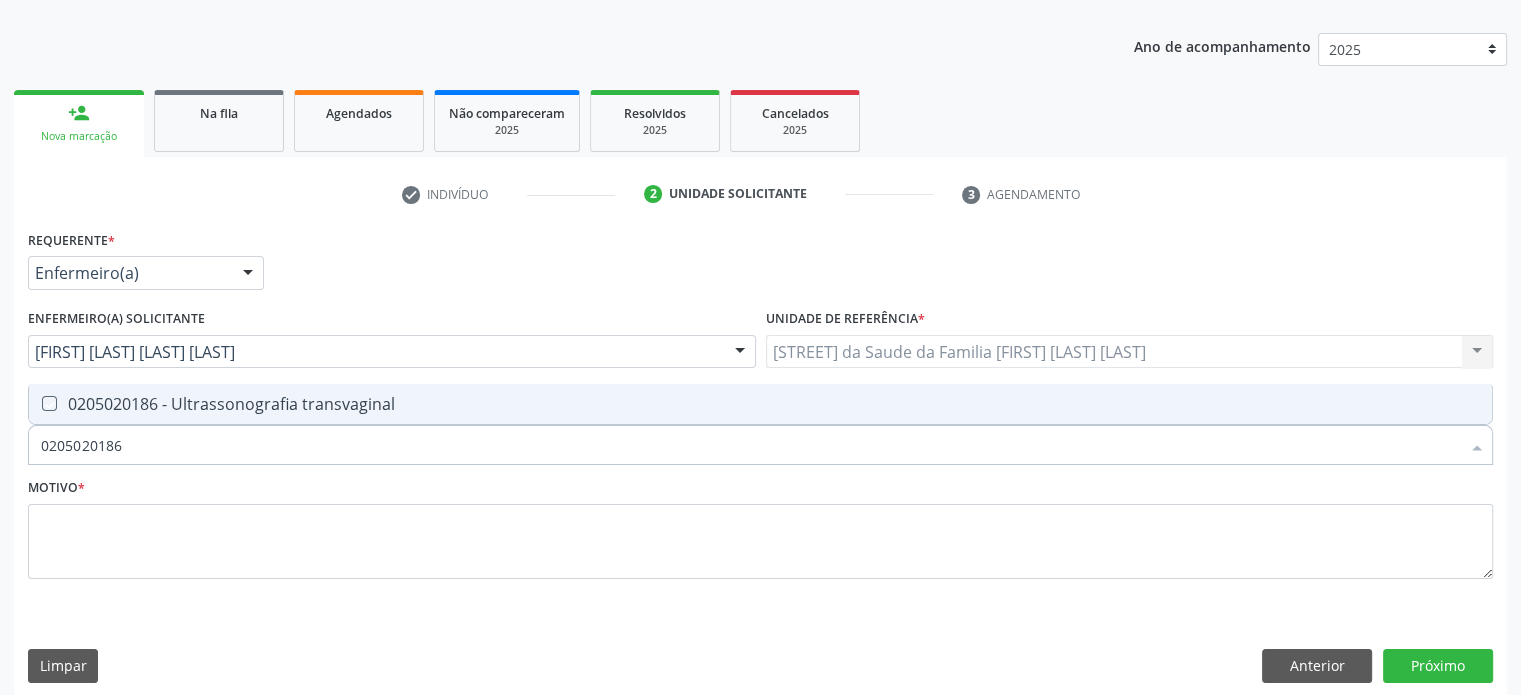 checkbox on "true" 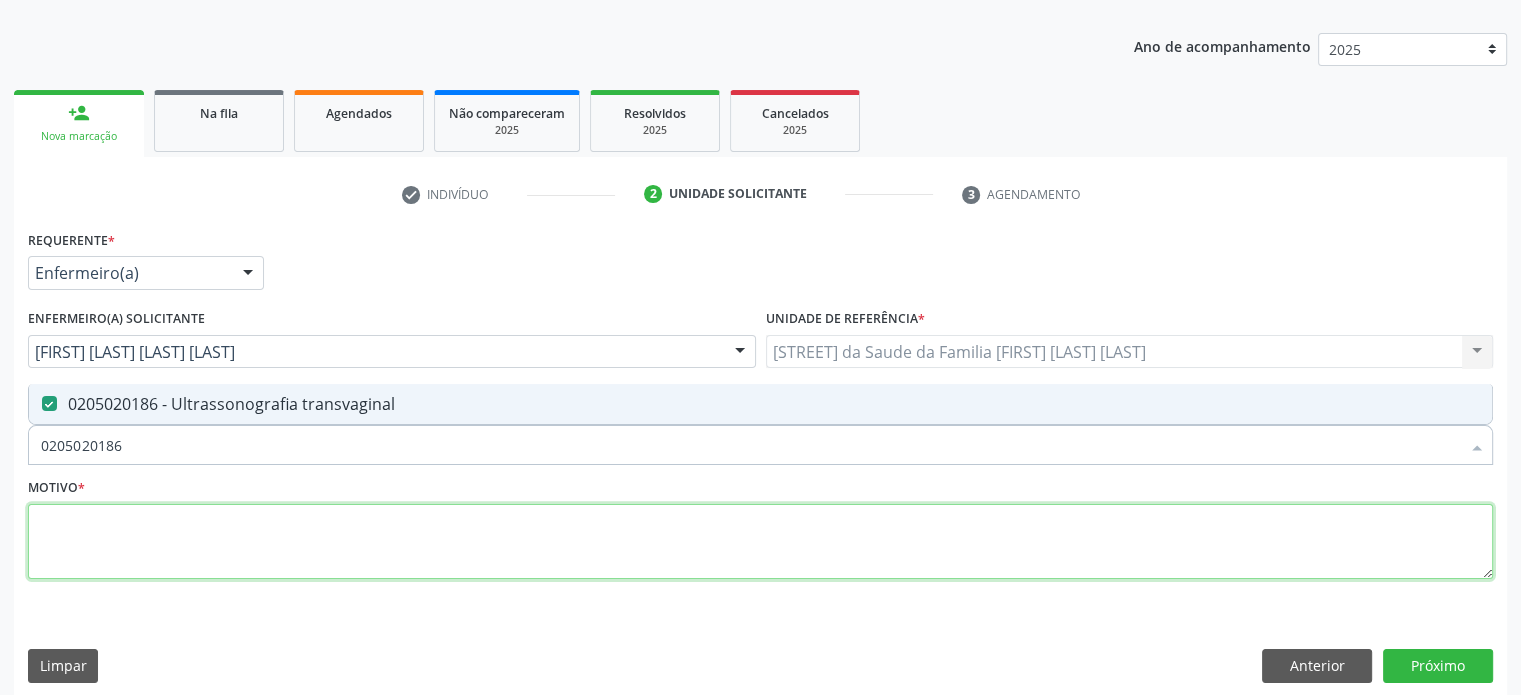 click at bounding box center (760, 542) 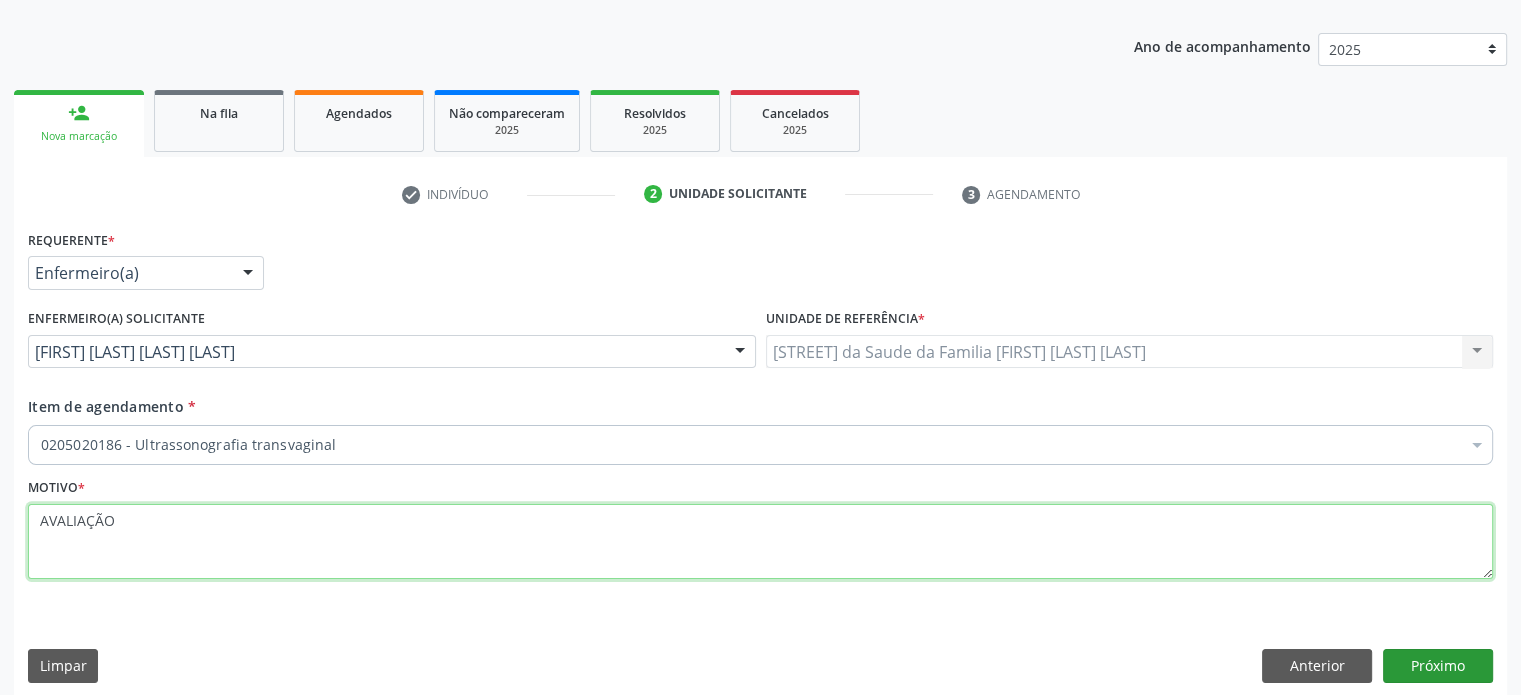 type on "AVALIAÇÃO" 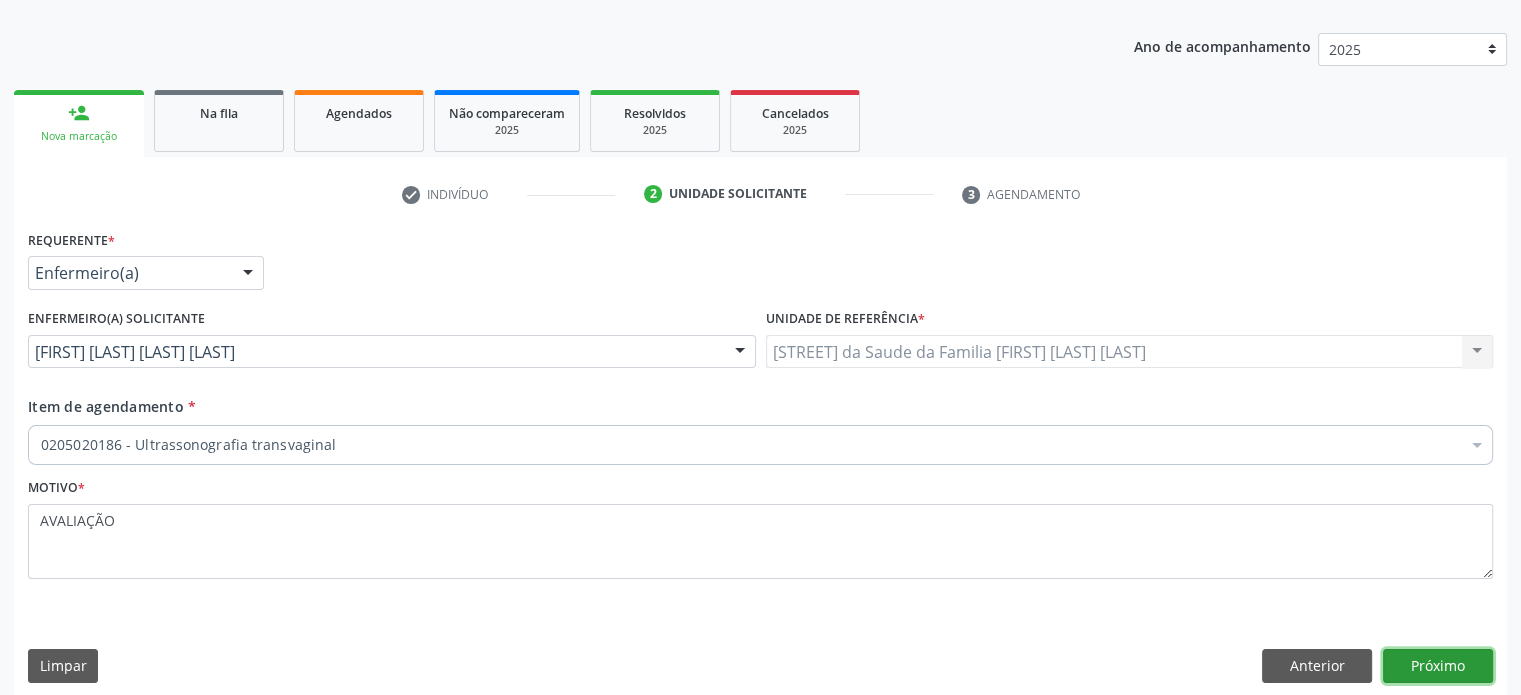 click on "Próximo" at bounding box center (1438, 666) 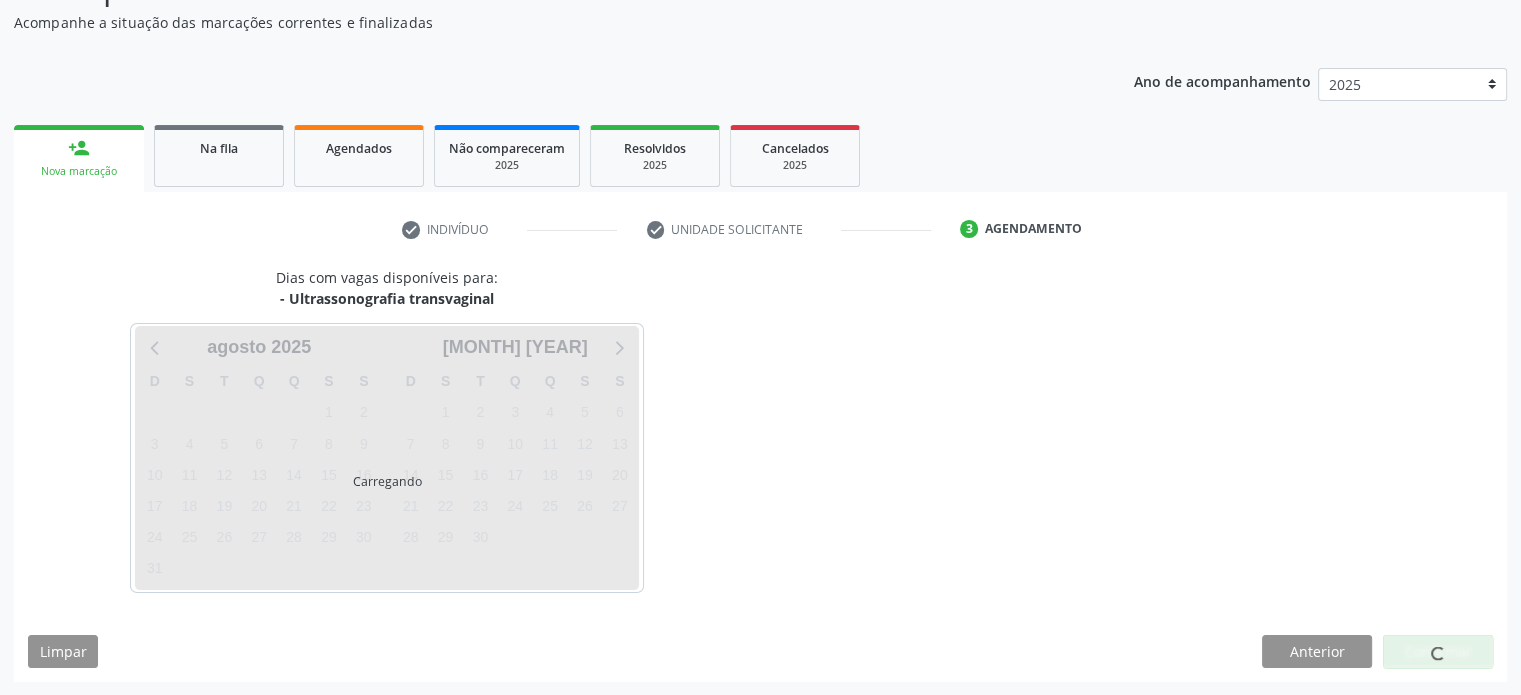 scroll, scrollTop: 209, scrollLeft: 0, axis: vertical 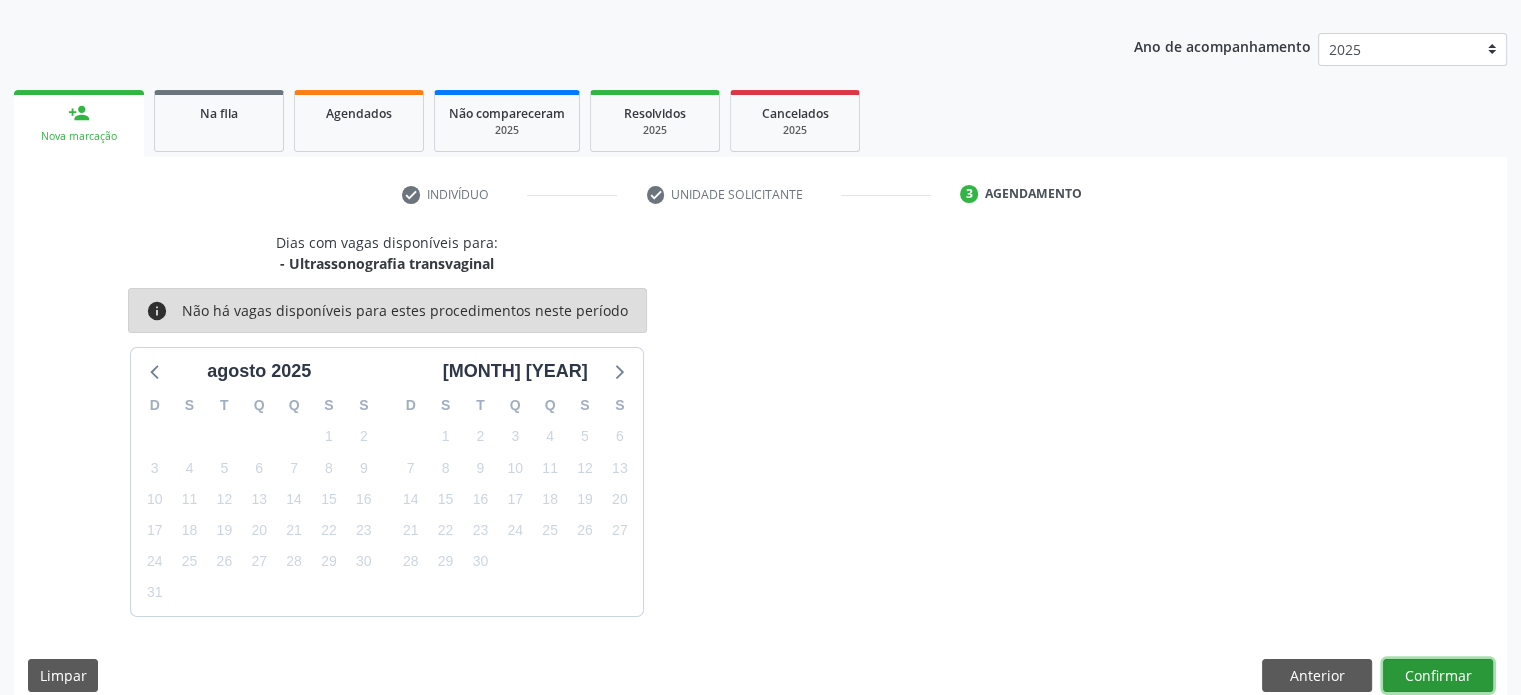 click on "Confirmar" at bounding box center (1438, 676) 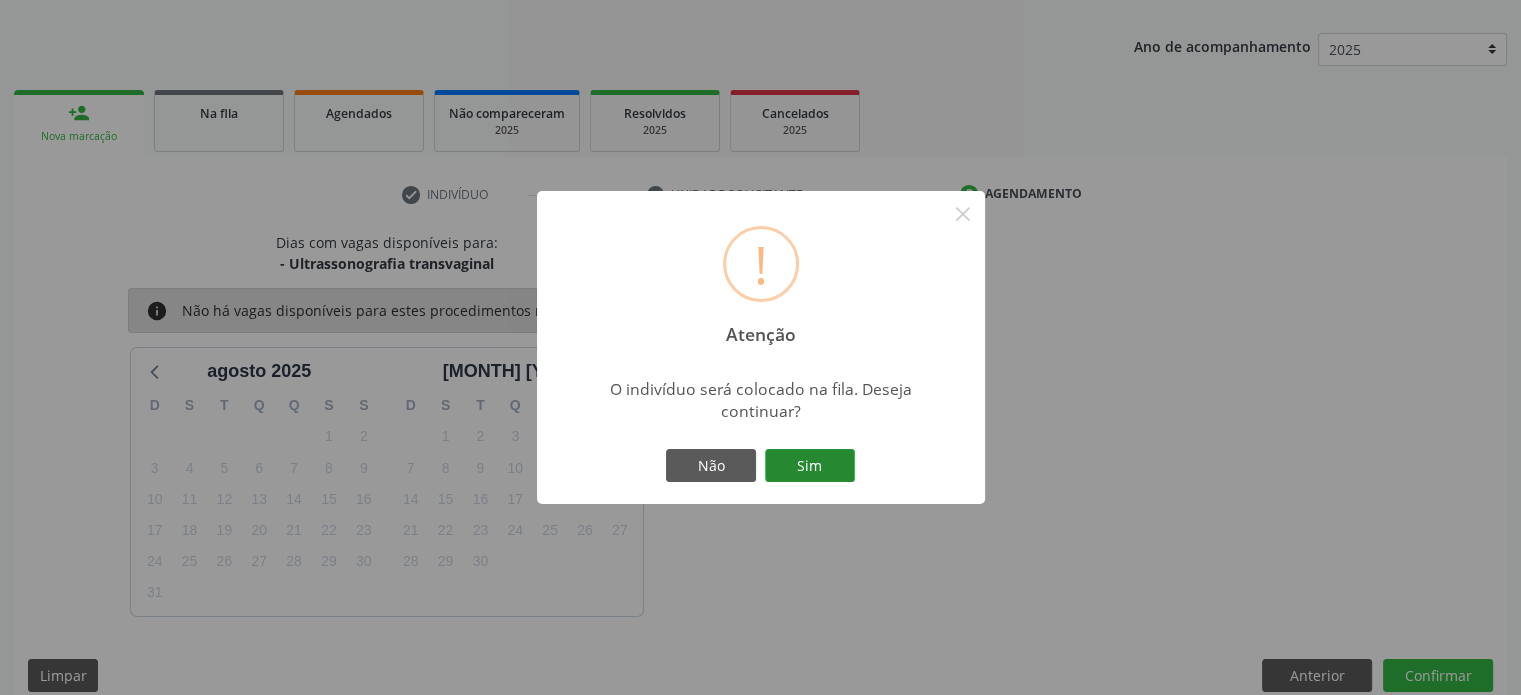 click on "Sim" at bounding box center (810, 466) 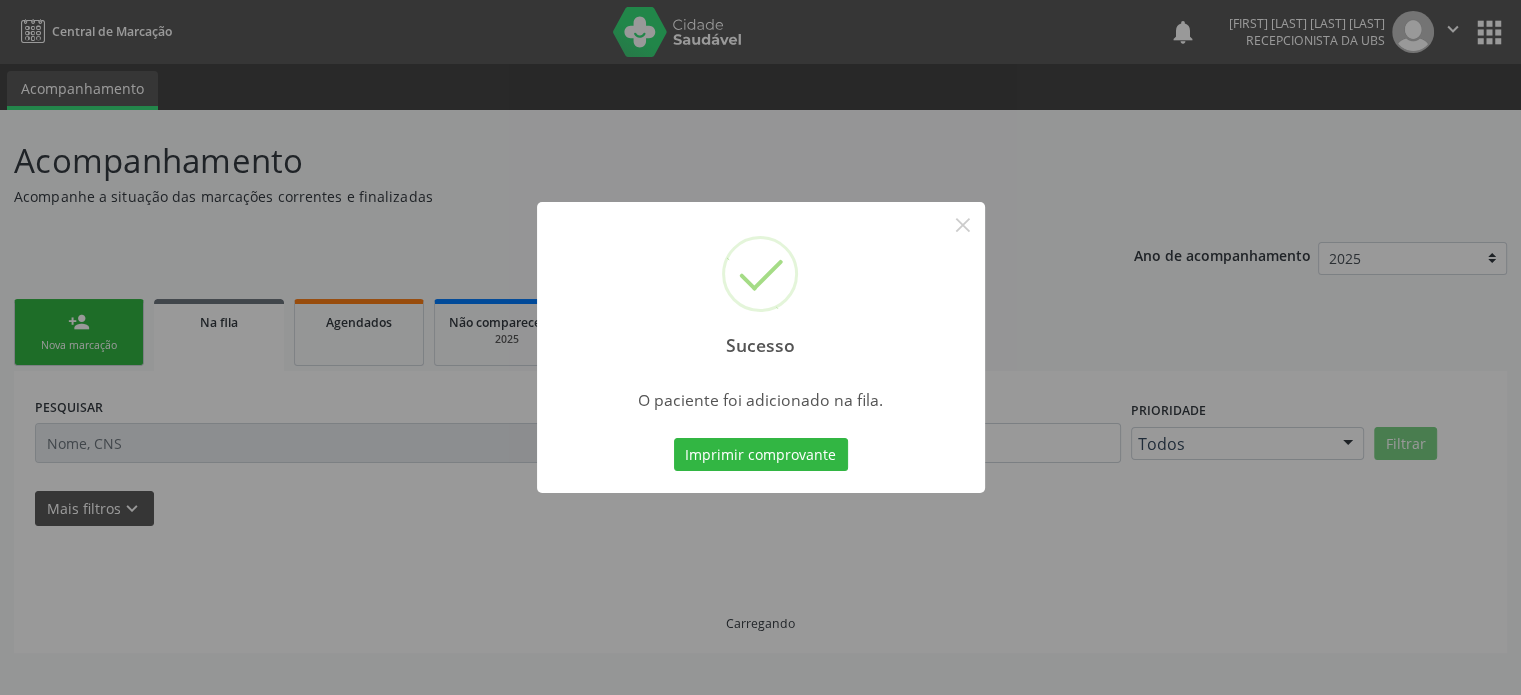 scroll, scrollTop: 0, scrollLeft: 0, axis: both 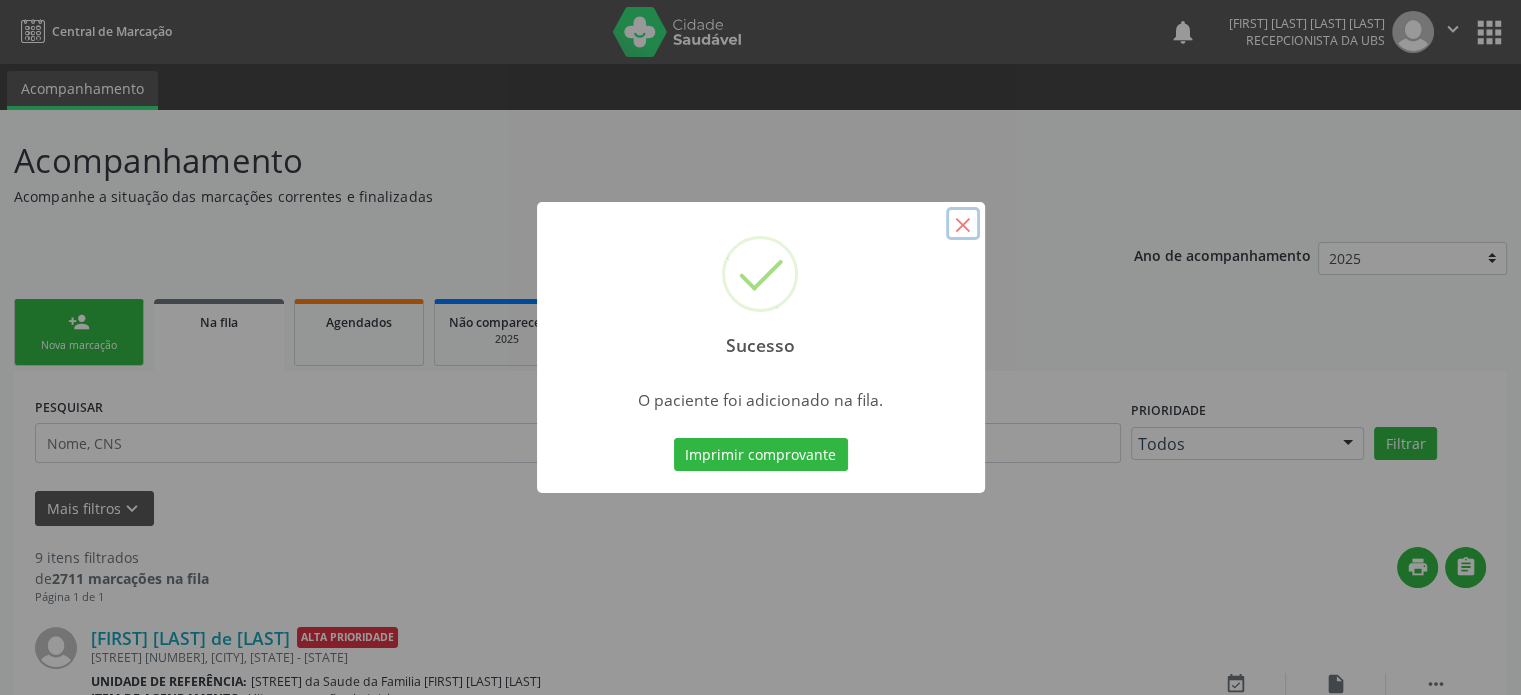 click on "×" at bounding box center [963, 224] 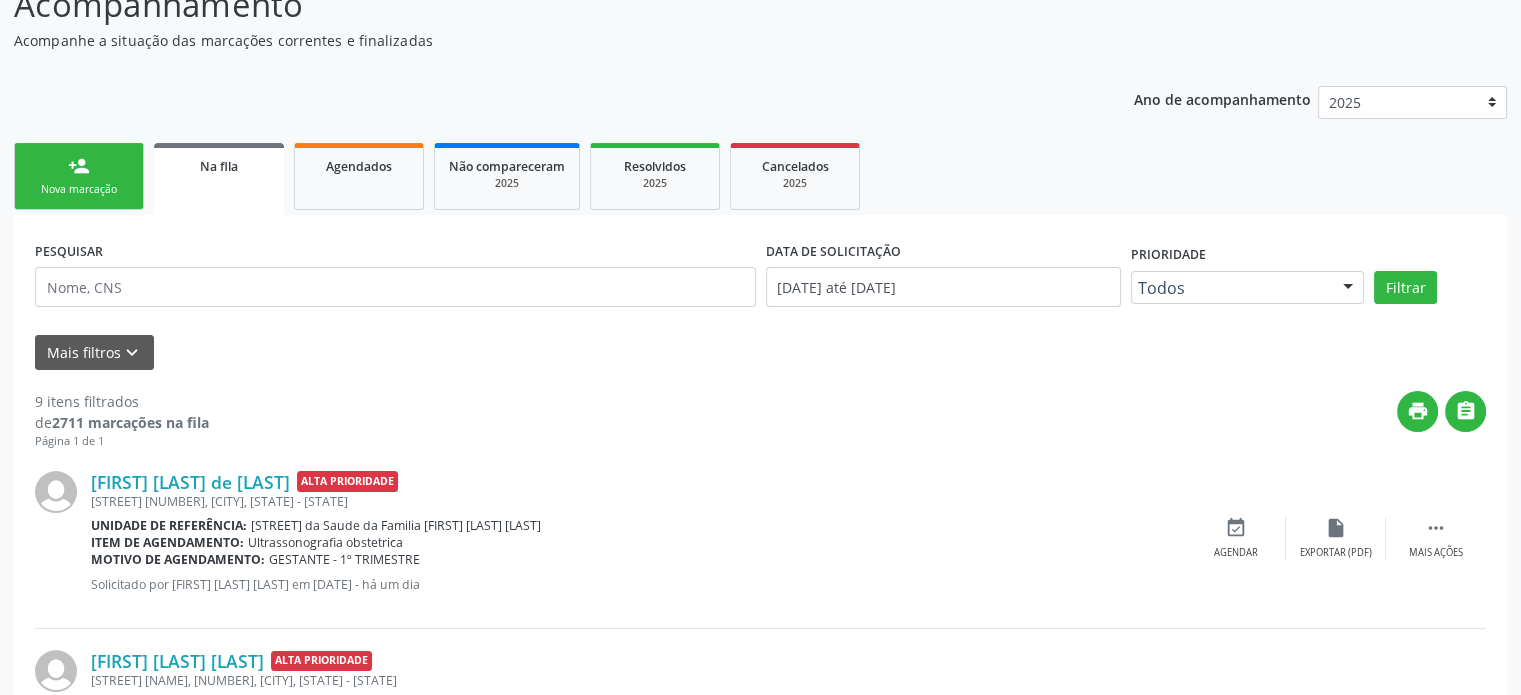 scroll, scrollTop: 153, scrollLeft: 0, axis: vertical 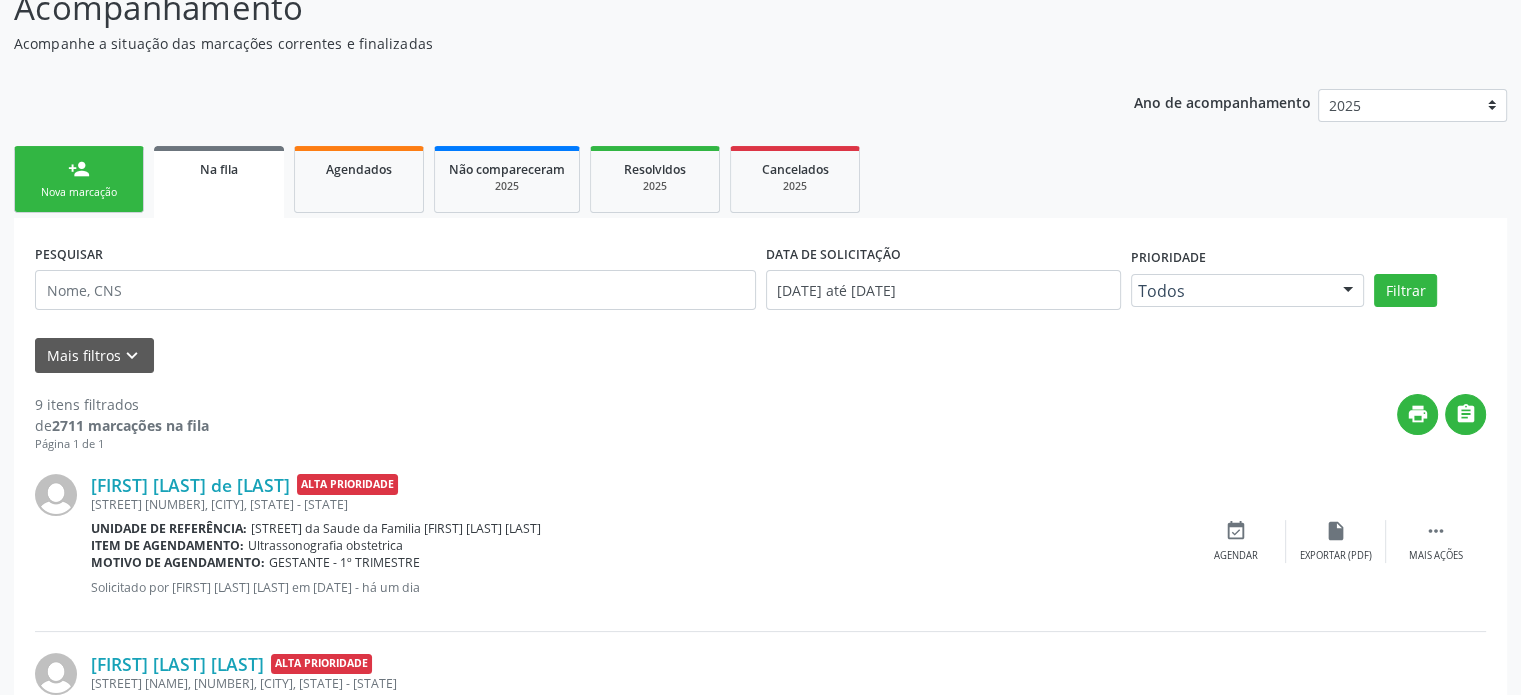 click on "Nova marcação" at bounding box center [79, 192] 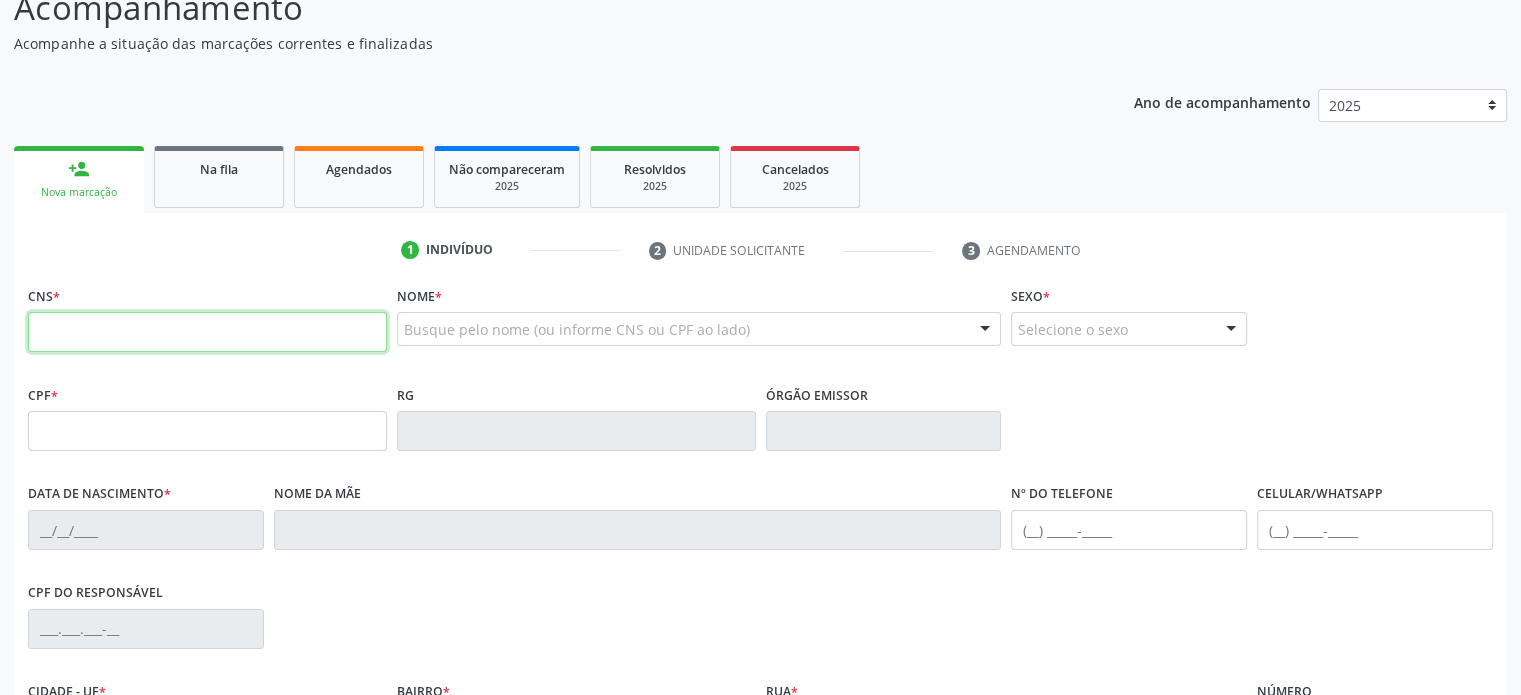 click at bounding box center [207, 332] 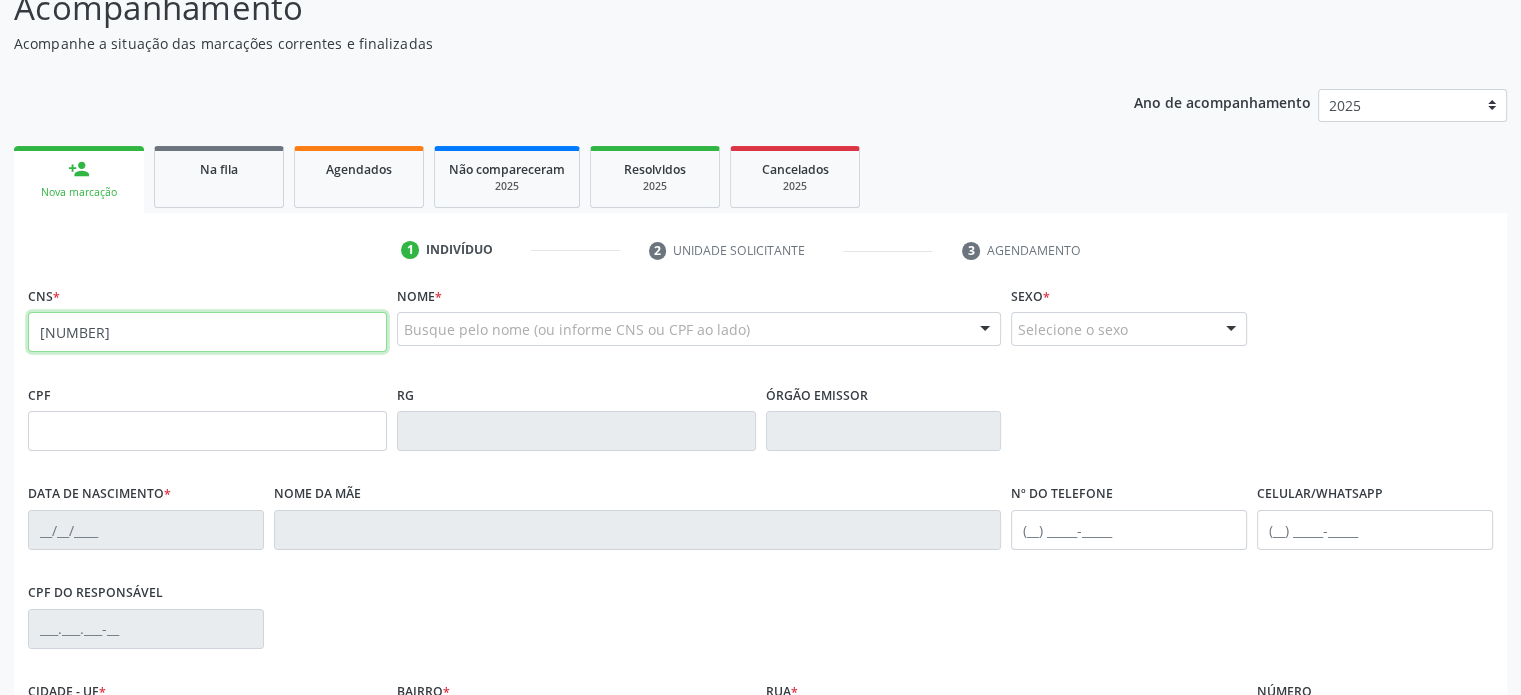 type on "[NUMBER]" 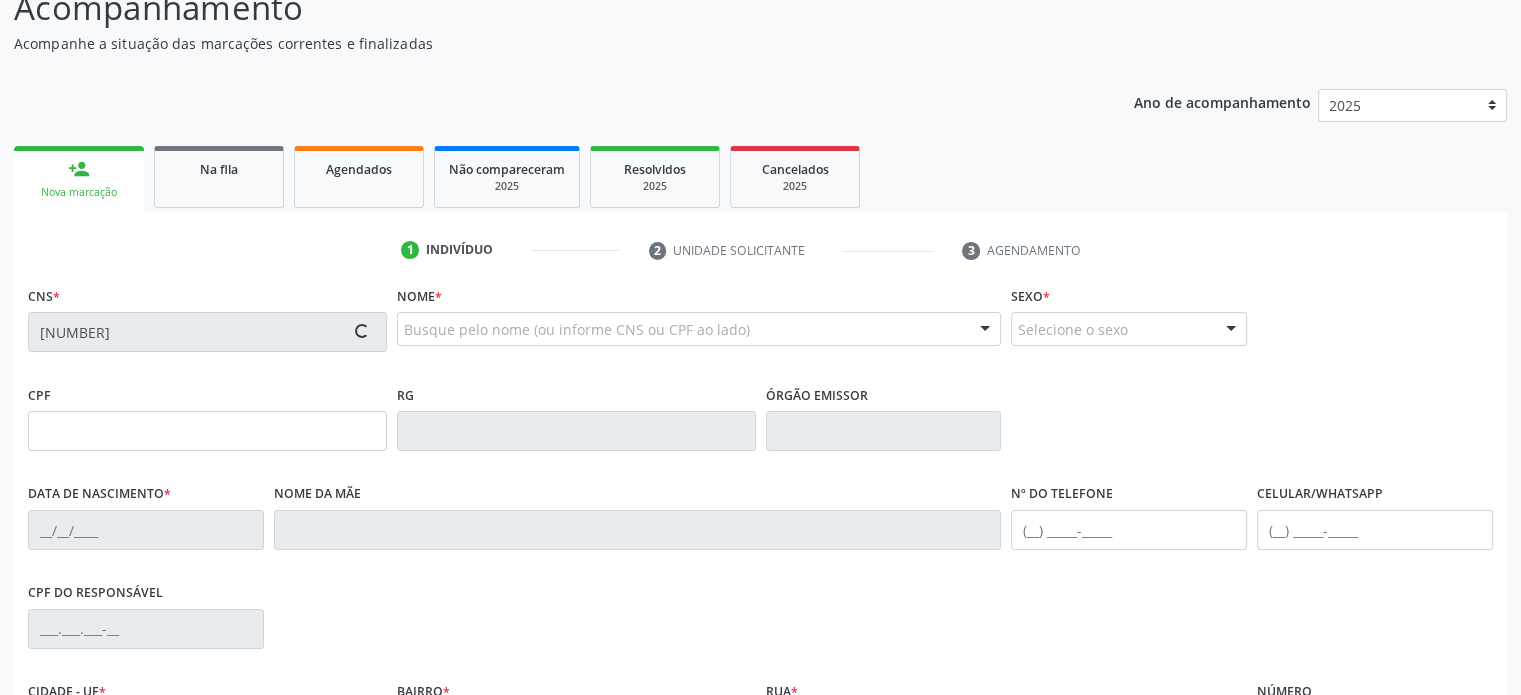 type on "[NUMBER]" 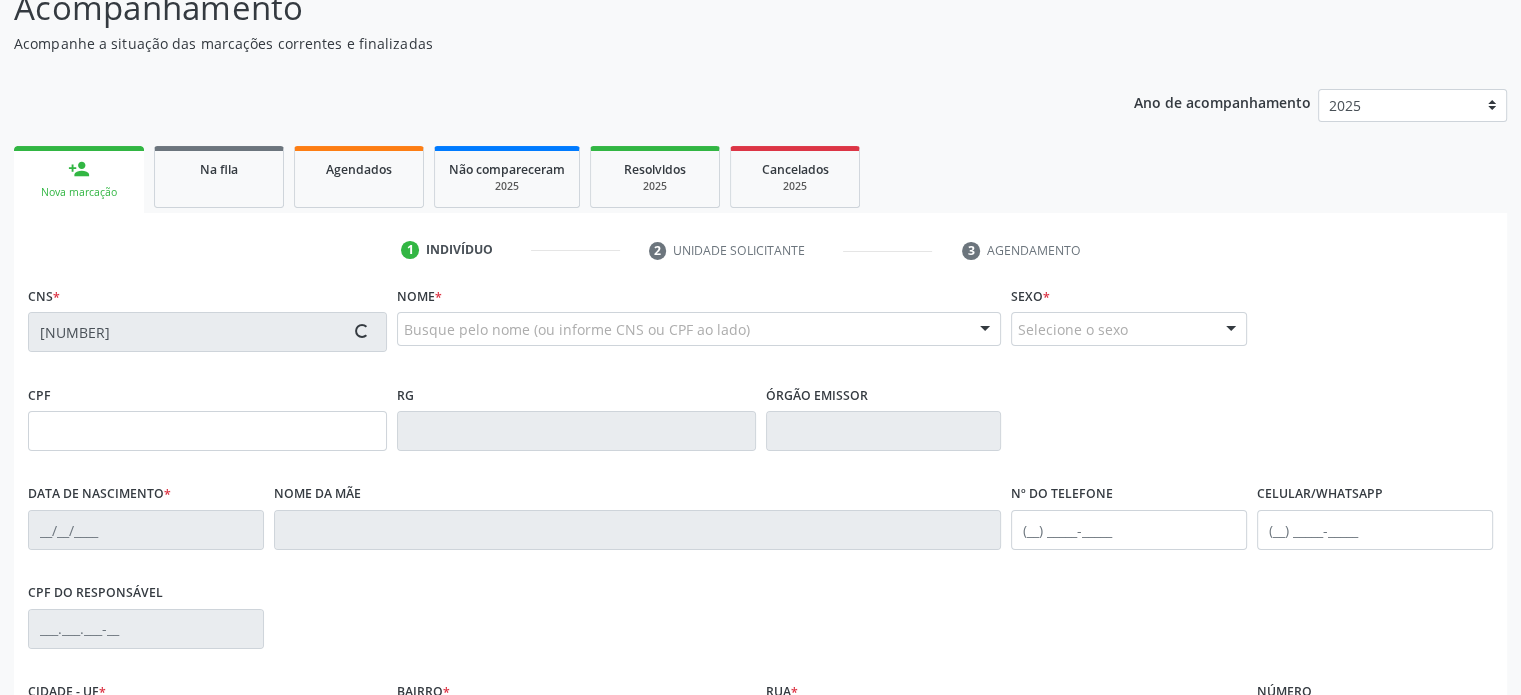 type on "[DATE]" 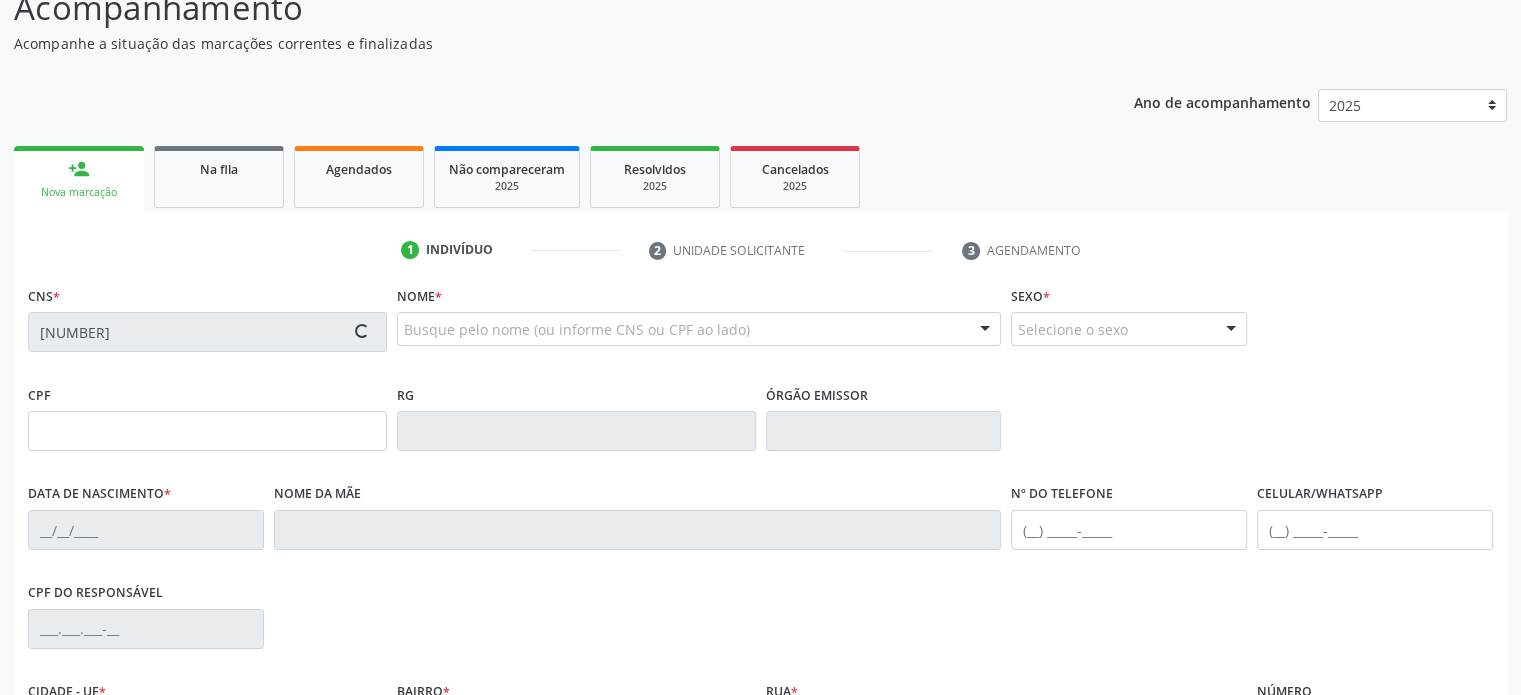 type on "[FIRST] de [LAST] [LAST]" 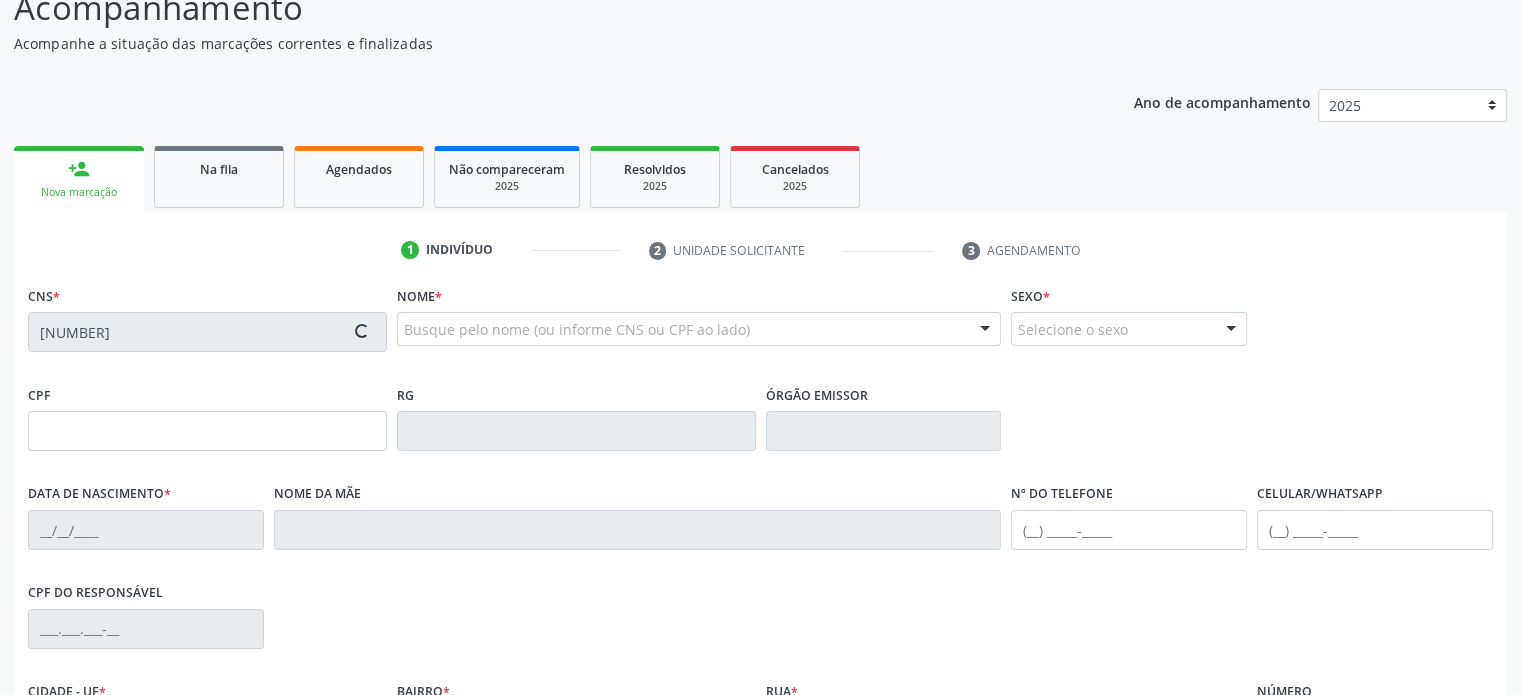 type on "[NUMBER]" 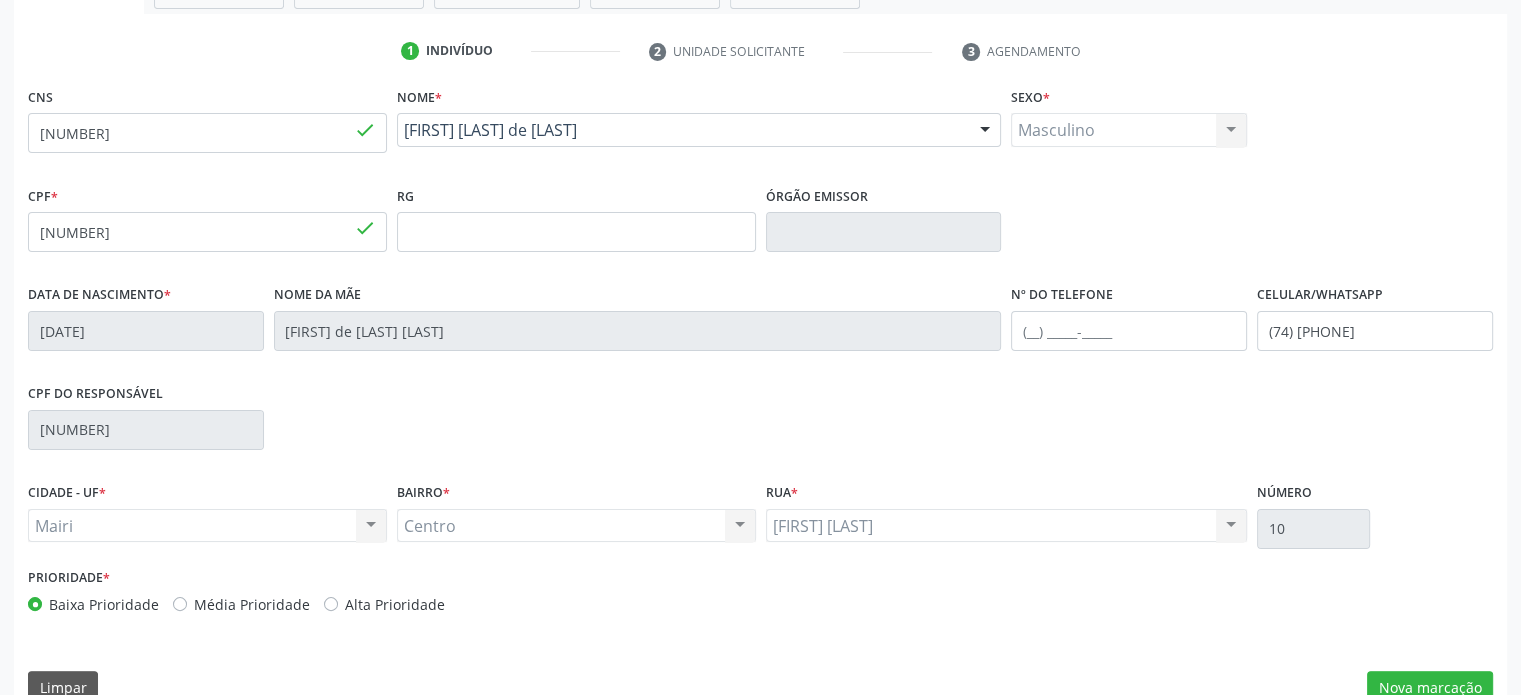 scroll, scrollTop: 353, scrollLeft: 0, axis: vertical 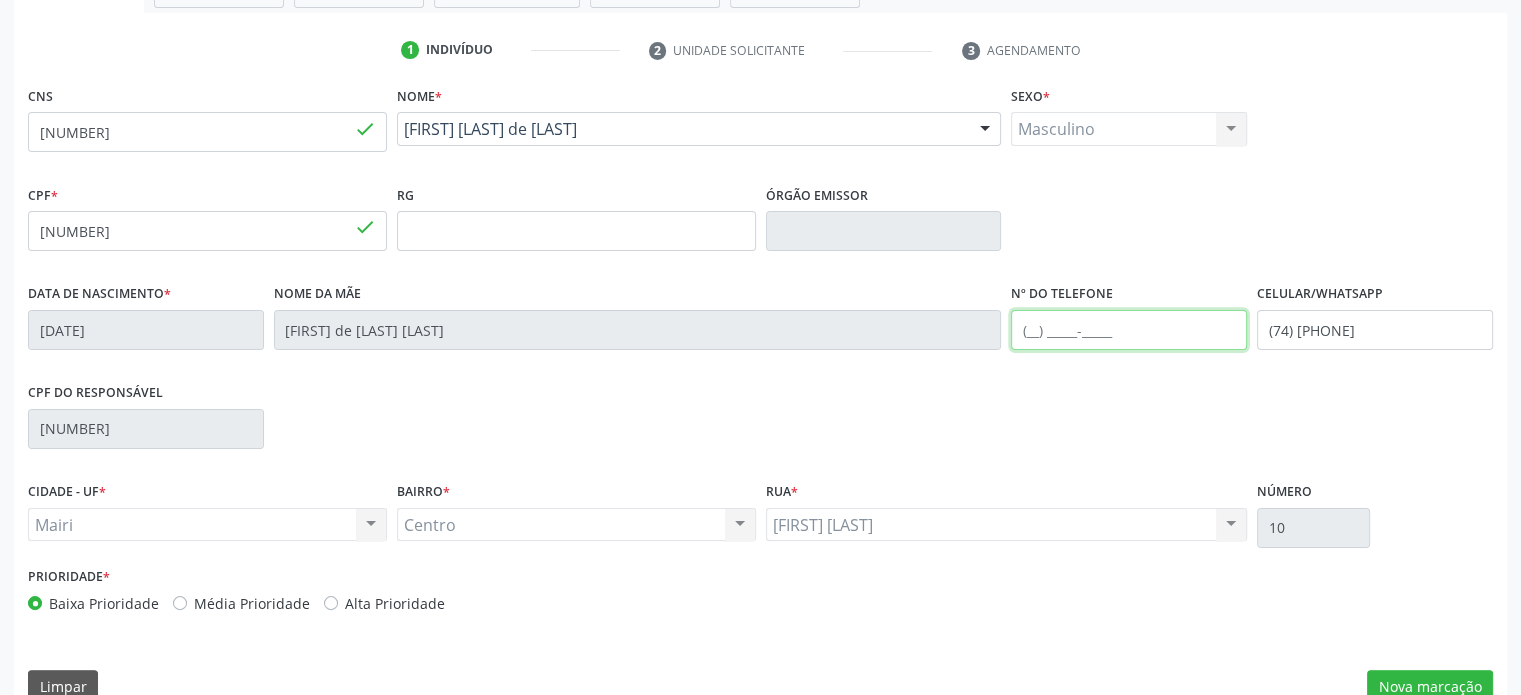 click at bounding box center (1129, 330) 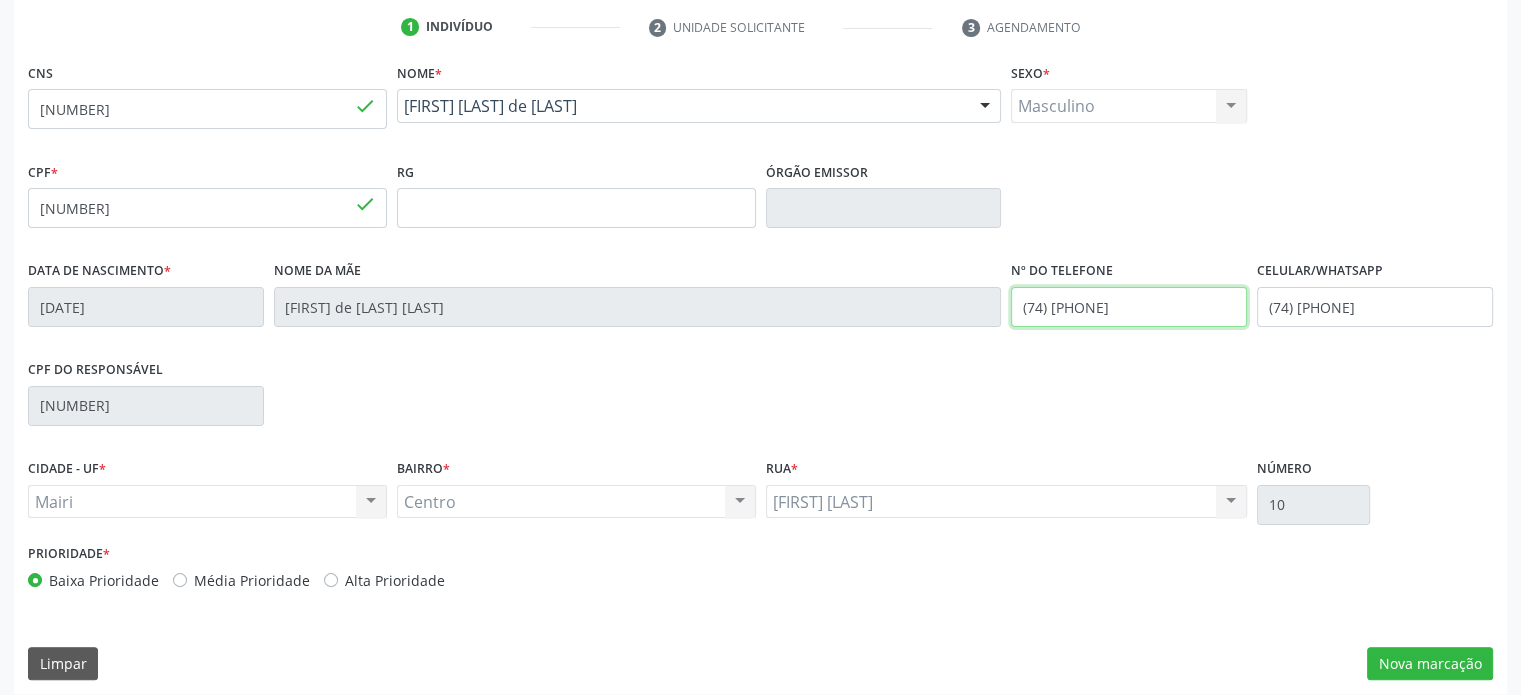 scroll, scrollTop: 388, scrollLeft: 0, axis: vertical 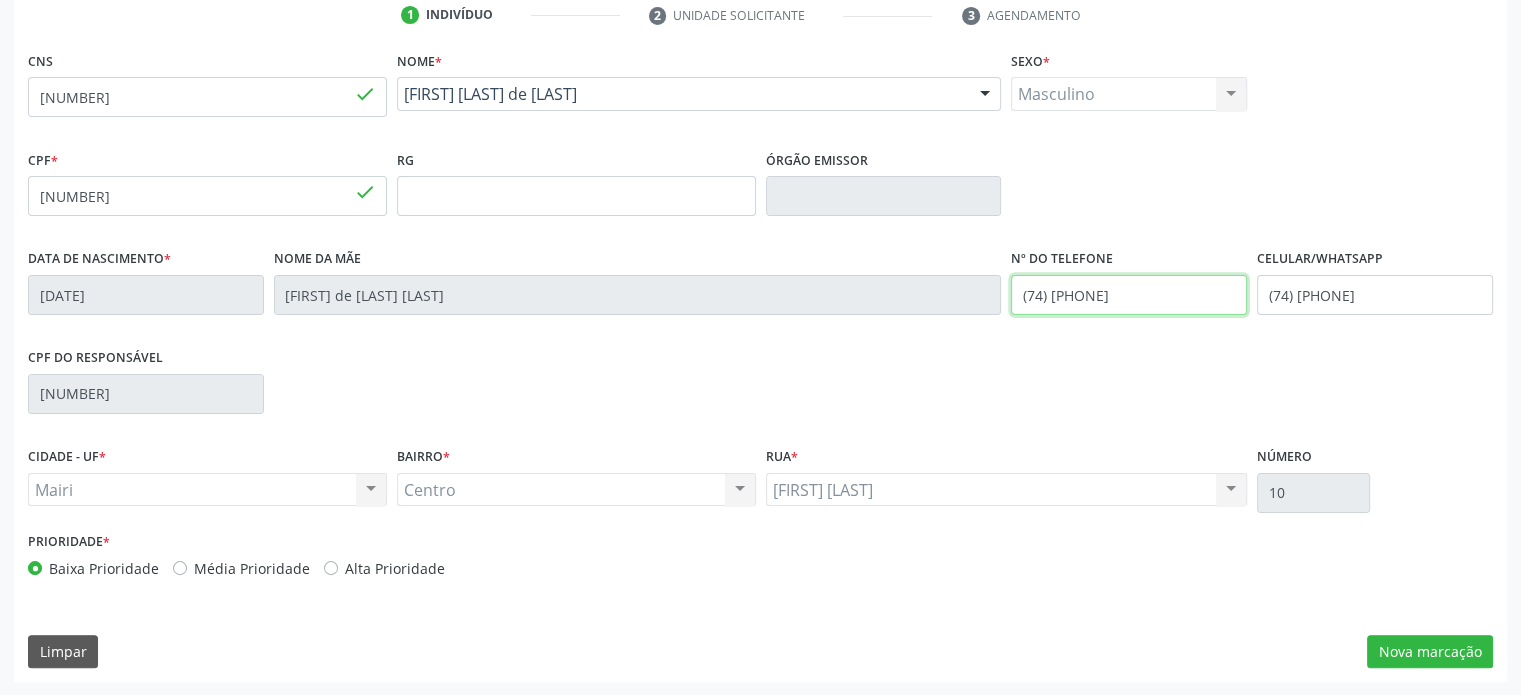 type on "(74) [PHONE]" 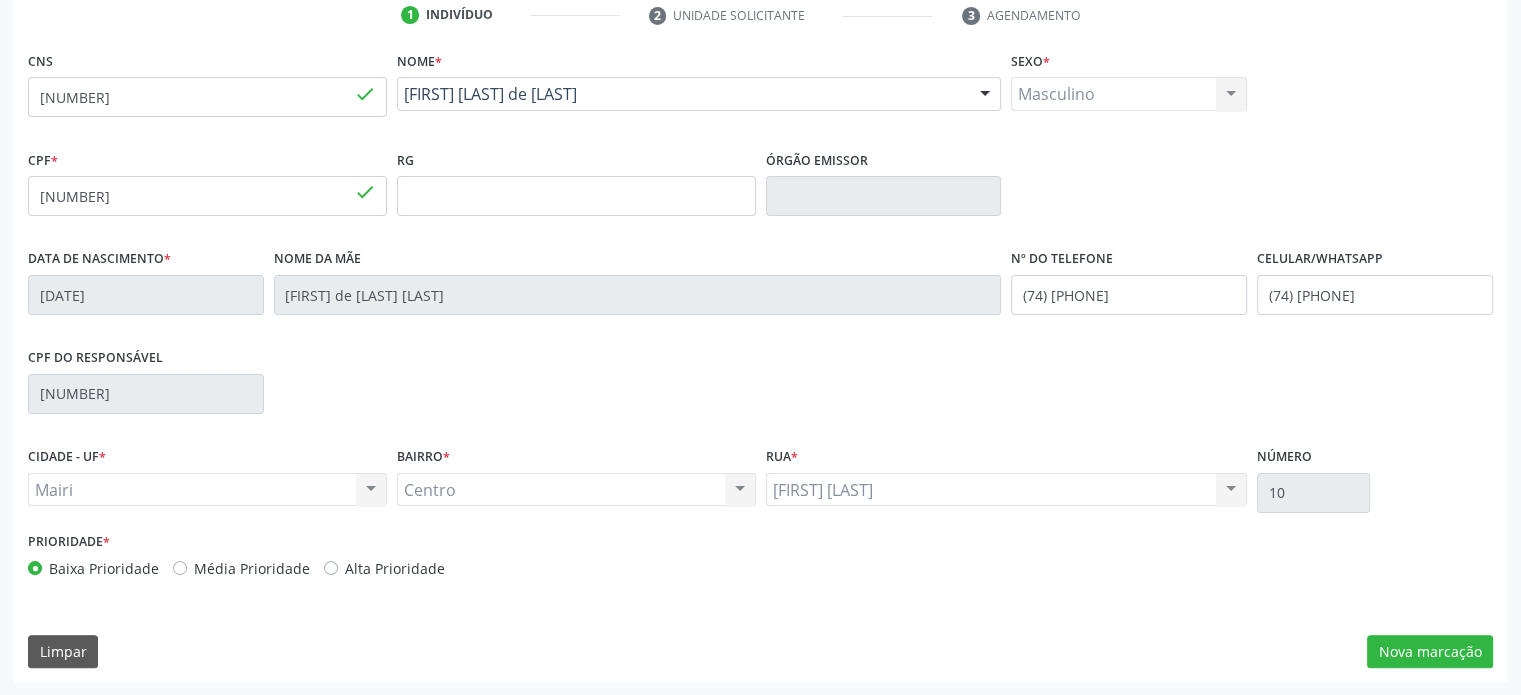 click on "Média Prioridade" at bounding box center [252, 568] 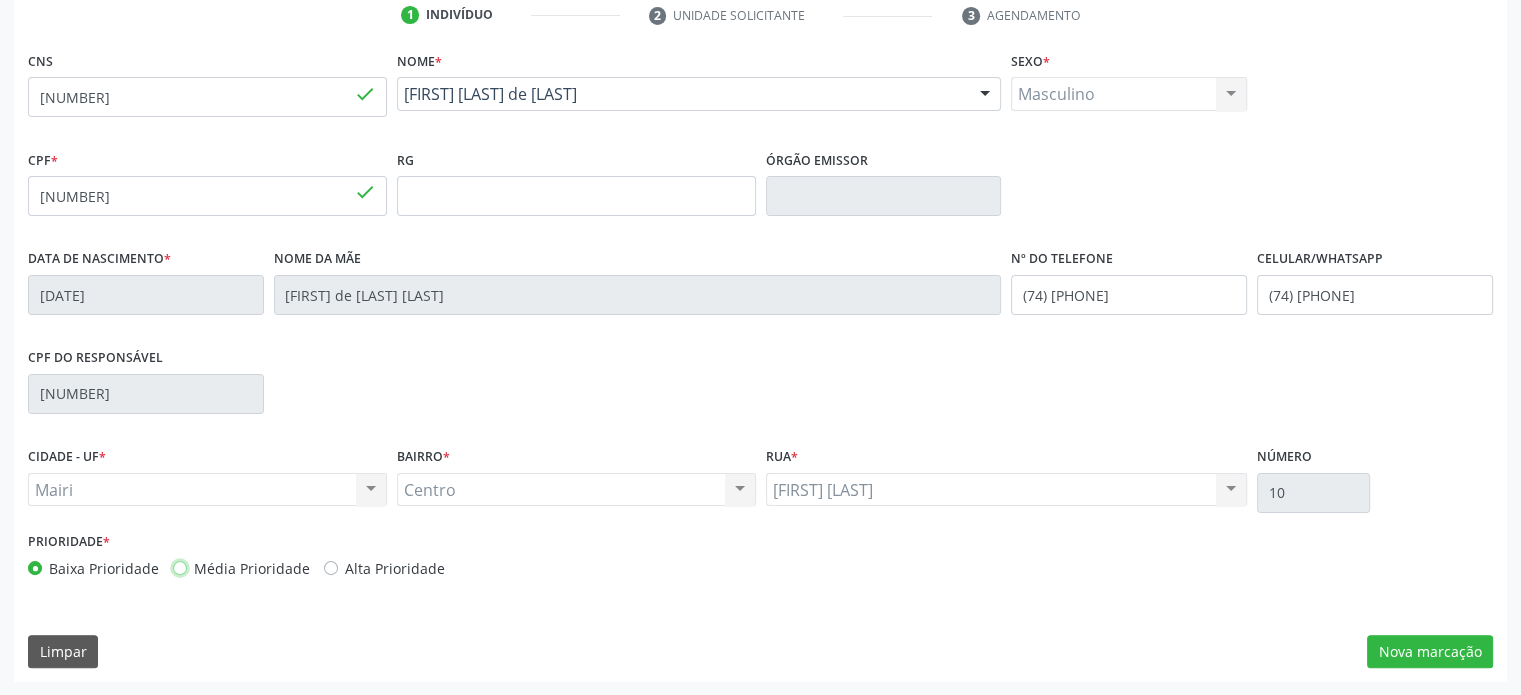 click on "Média Prioridade" at bounding box center [180, 567] 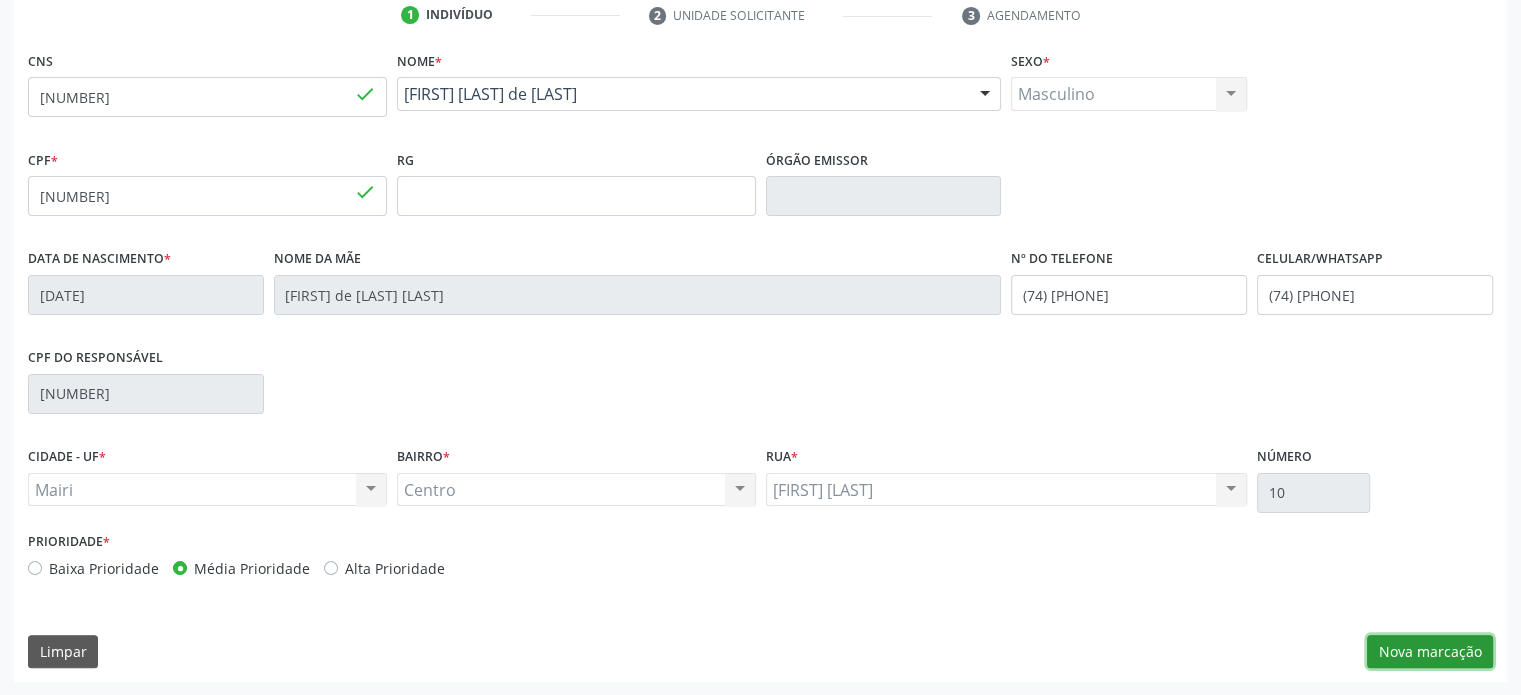 click on "Nova marcação" at bounding box center (1430, 652) 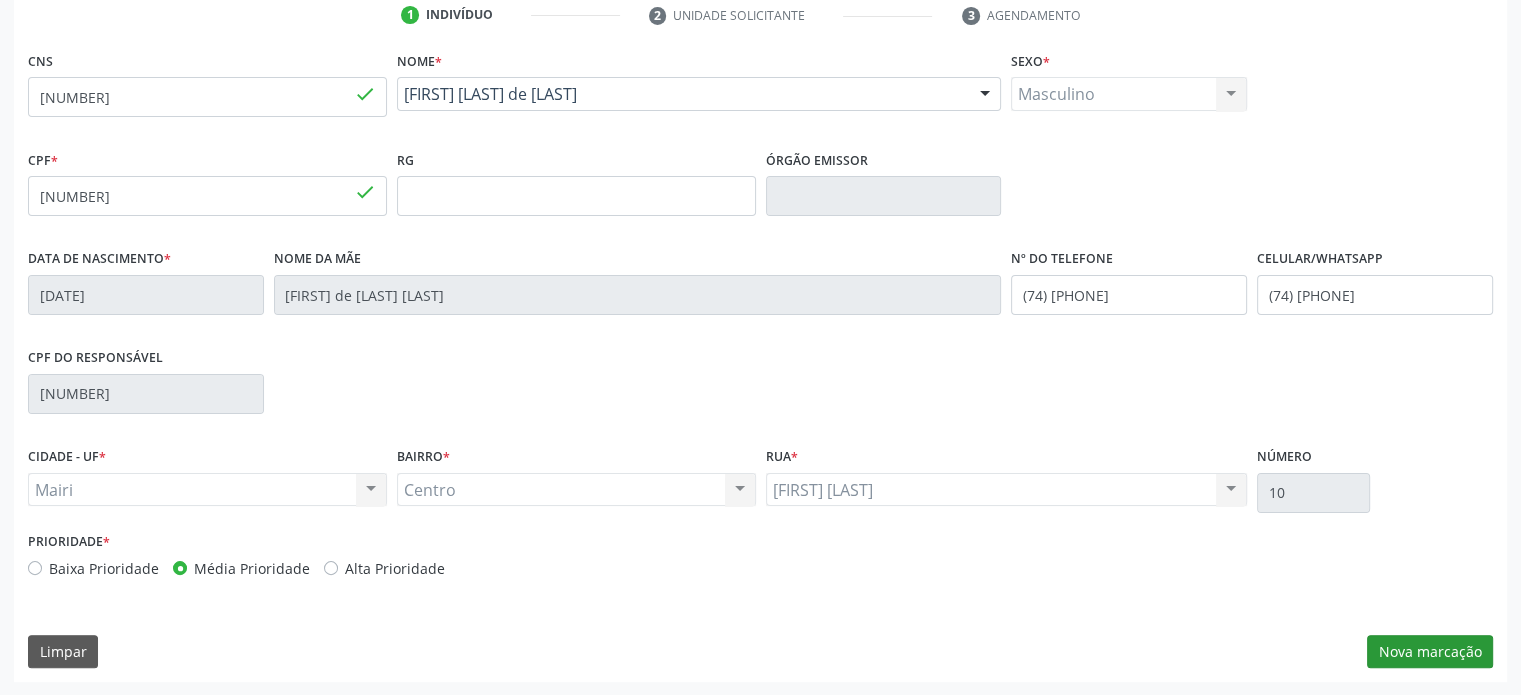 scroll, scrollTop: 209, scrollLeft: 0, axis: vertical 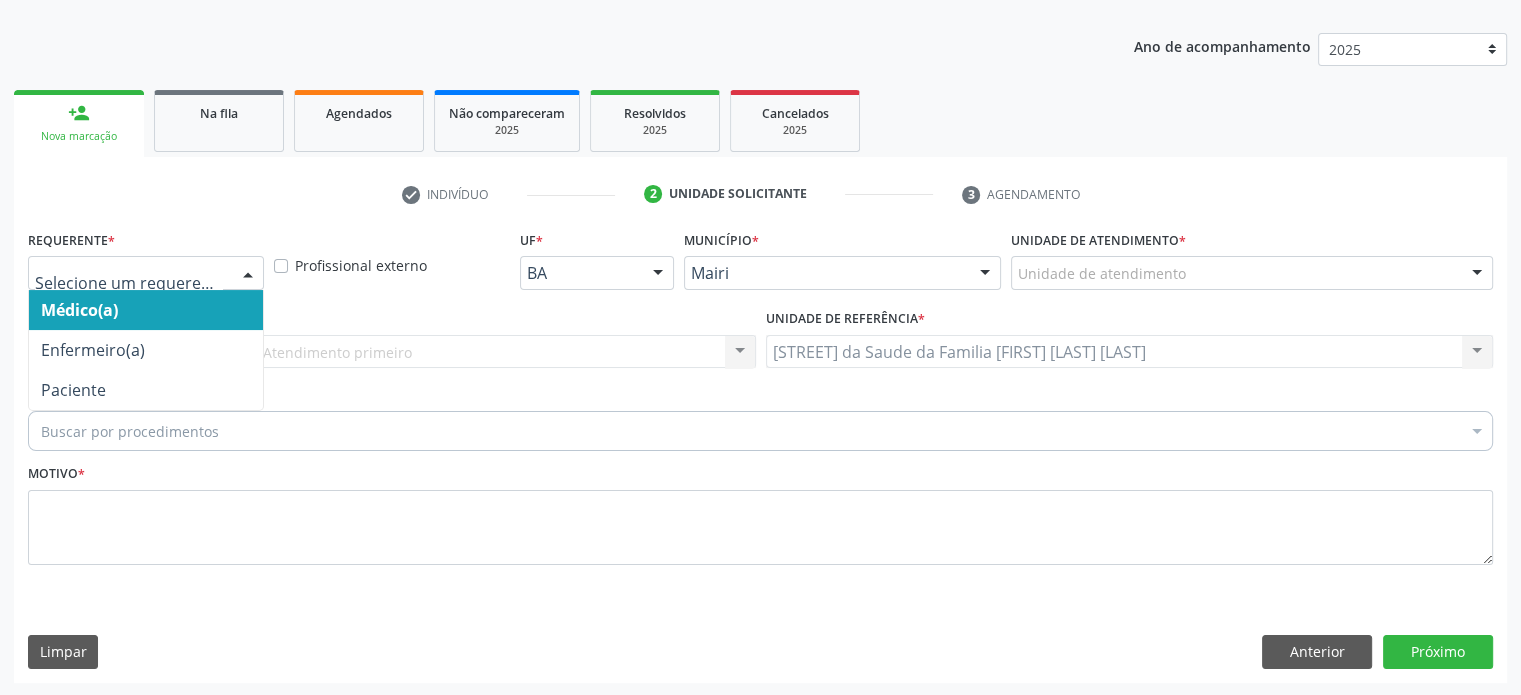 click at bounding box center [146, 273] 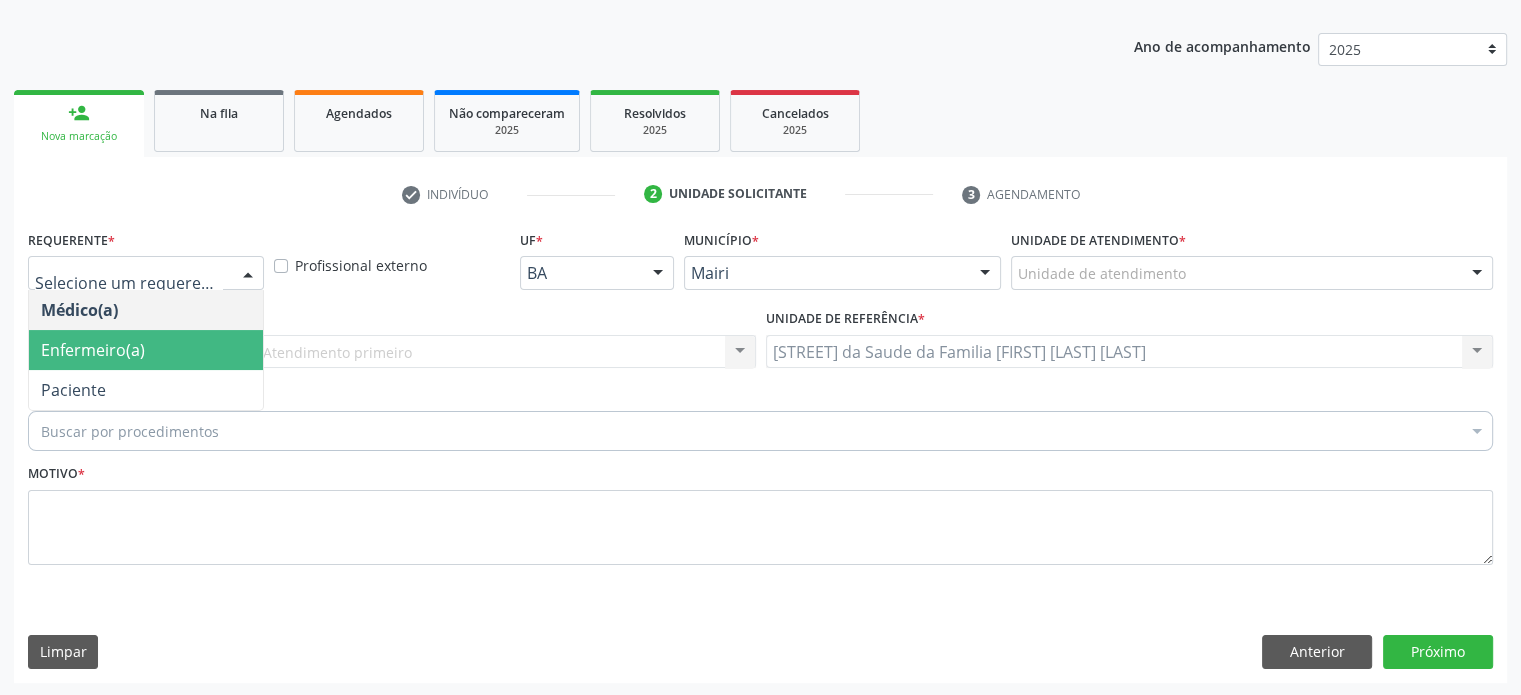 click on "Enfermeiro(a)" at bounding box center [146, 350] 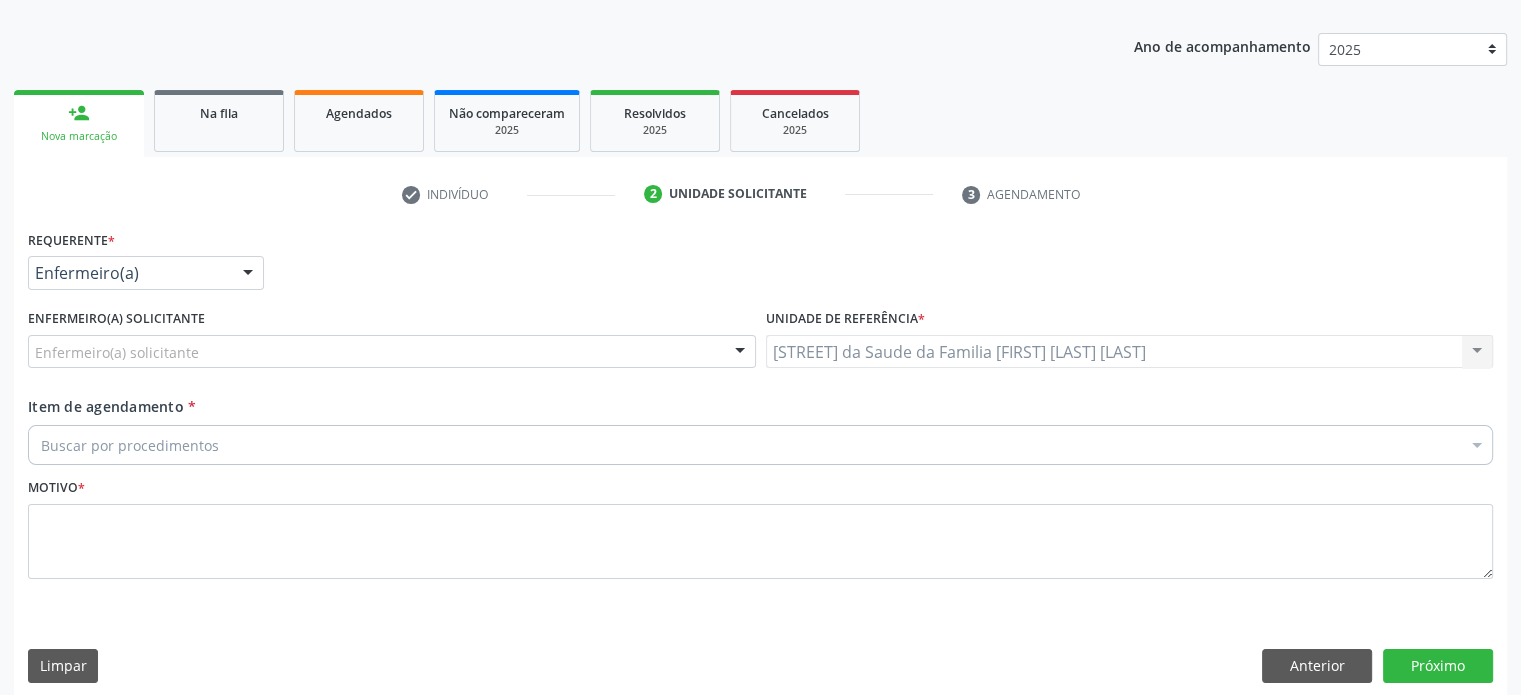 scroll, scrollTop: 223, scrollLeft: 0, axis: vertical 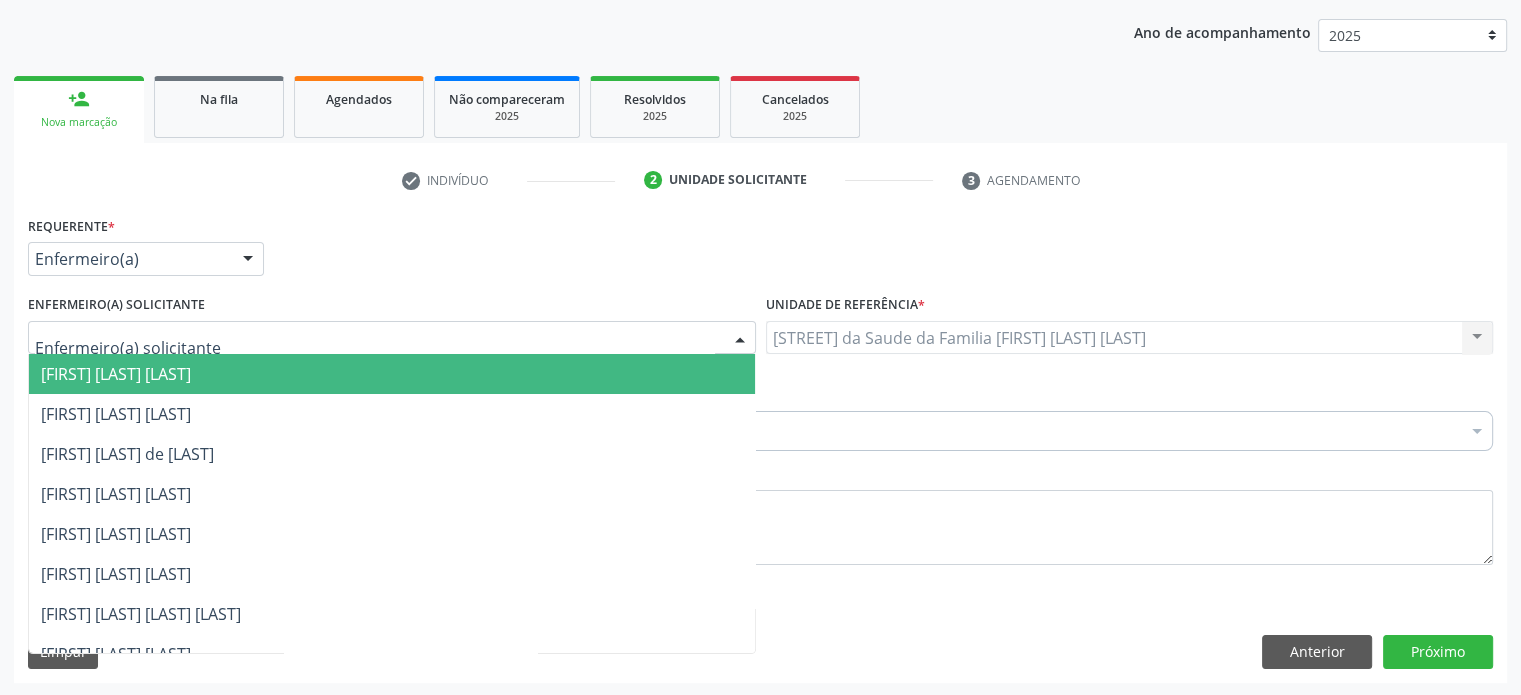 click at bounding box center [392, 338] 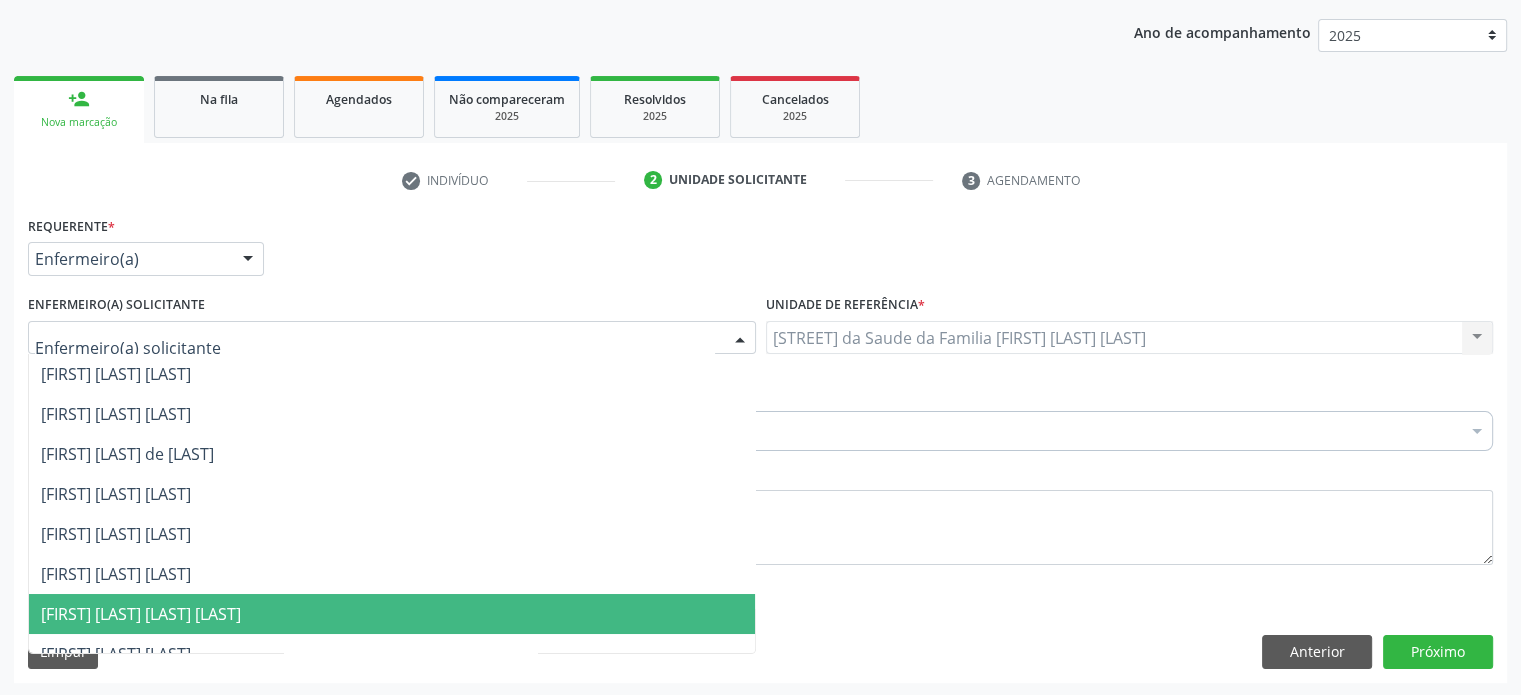 click on "[FIRST] [LAST] [LAST] [LAST]" at bounding box center (392, 614) 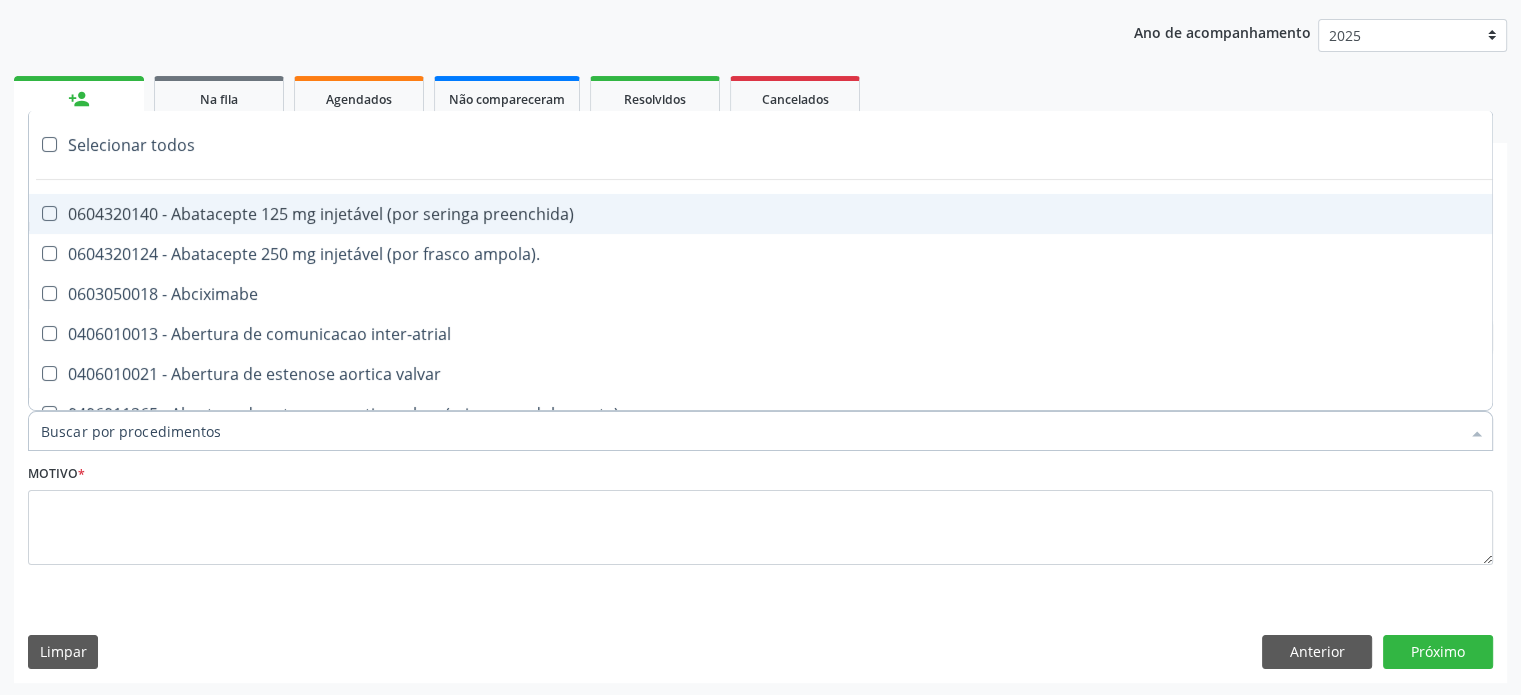 paste on "225124" 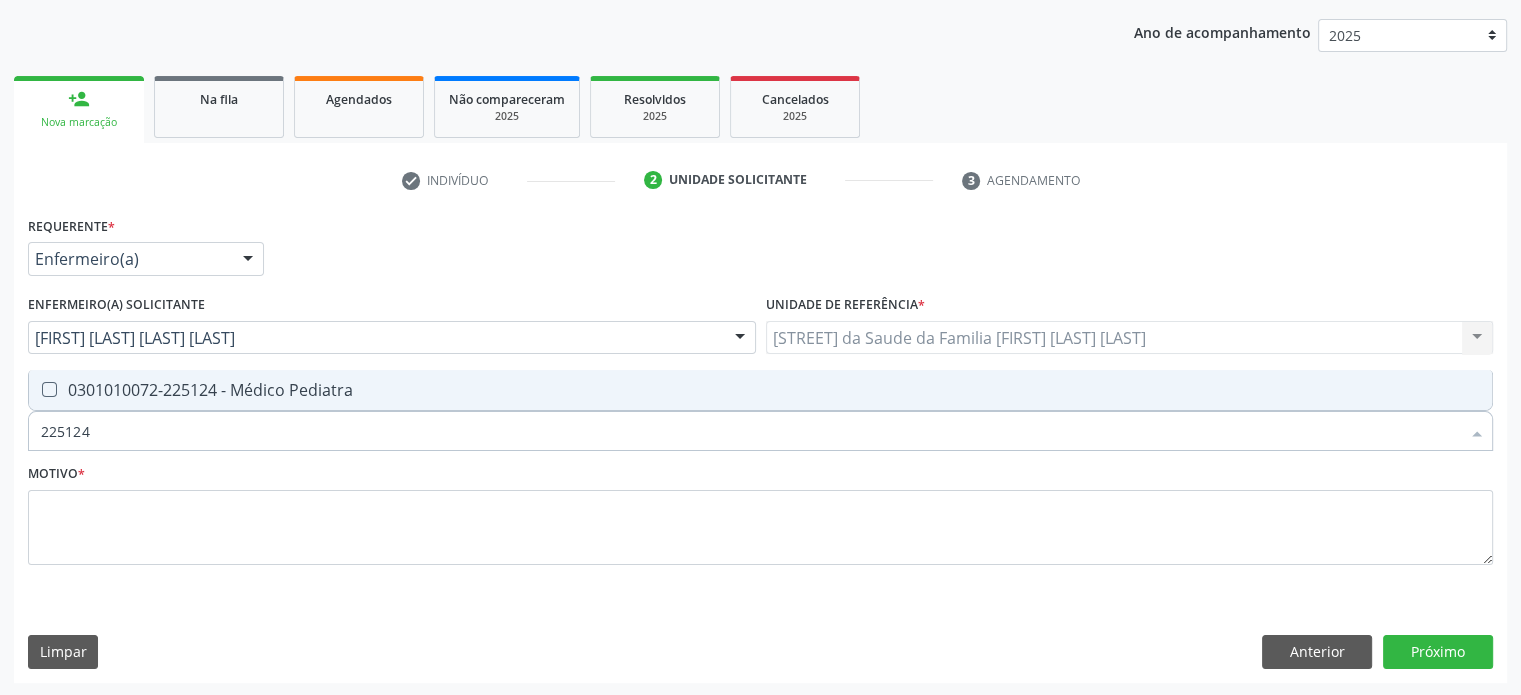 click on "0301010072-225124 - Médico Pediatra" at bounding box center (760, 390) 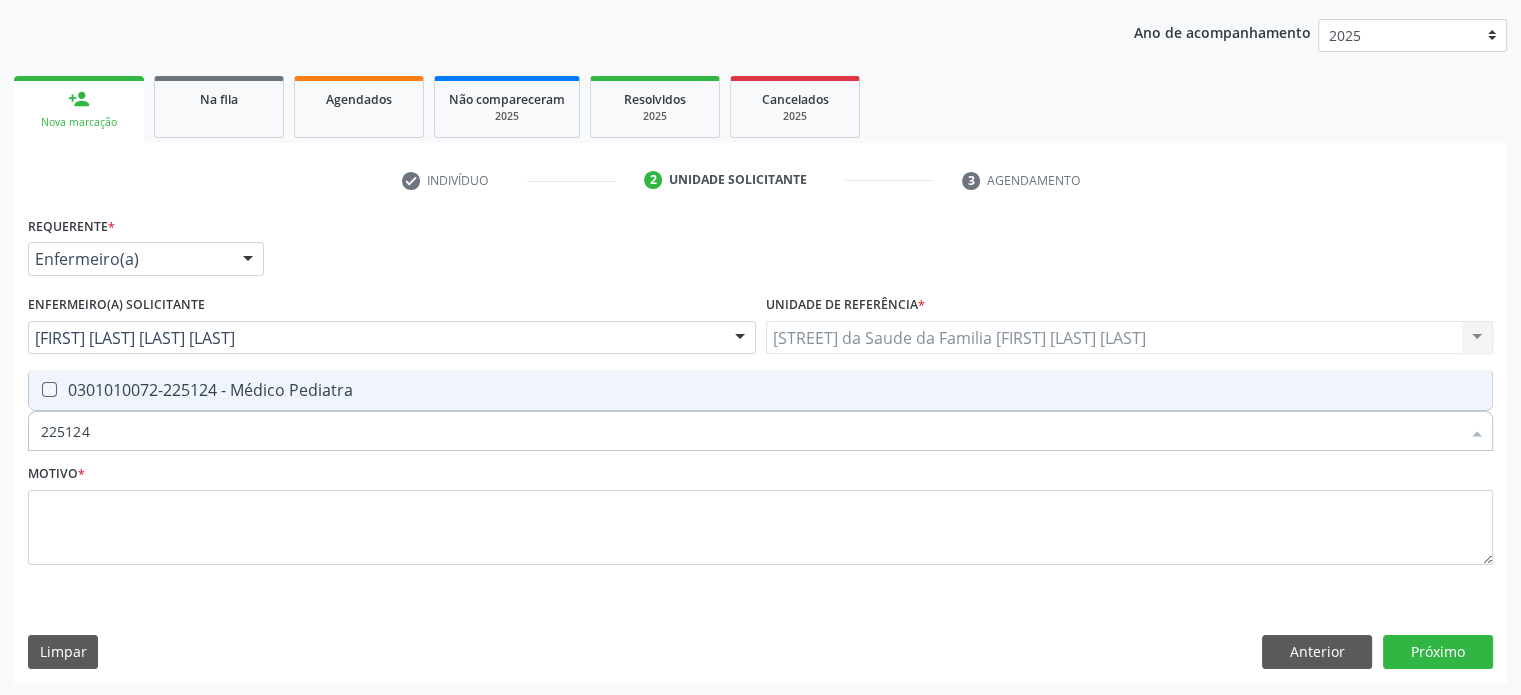 checkbox on "true" 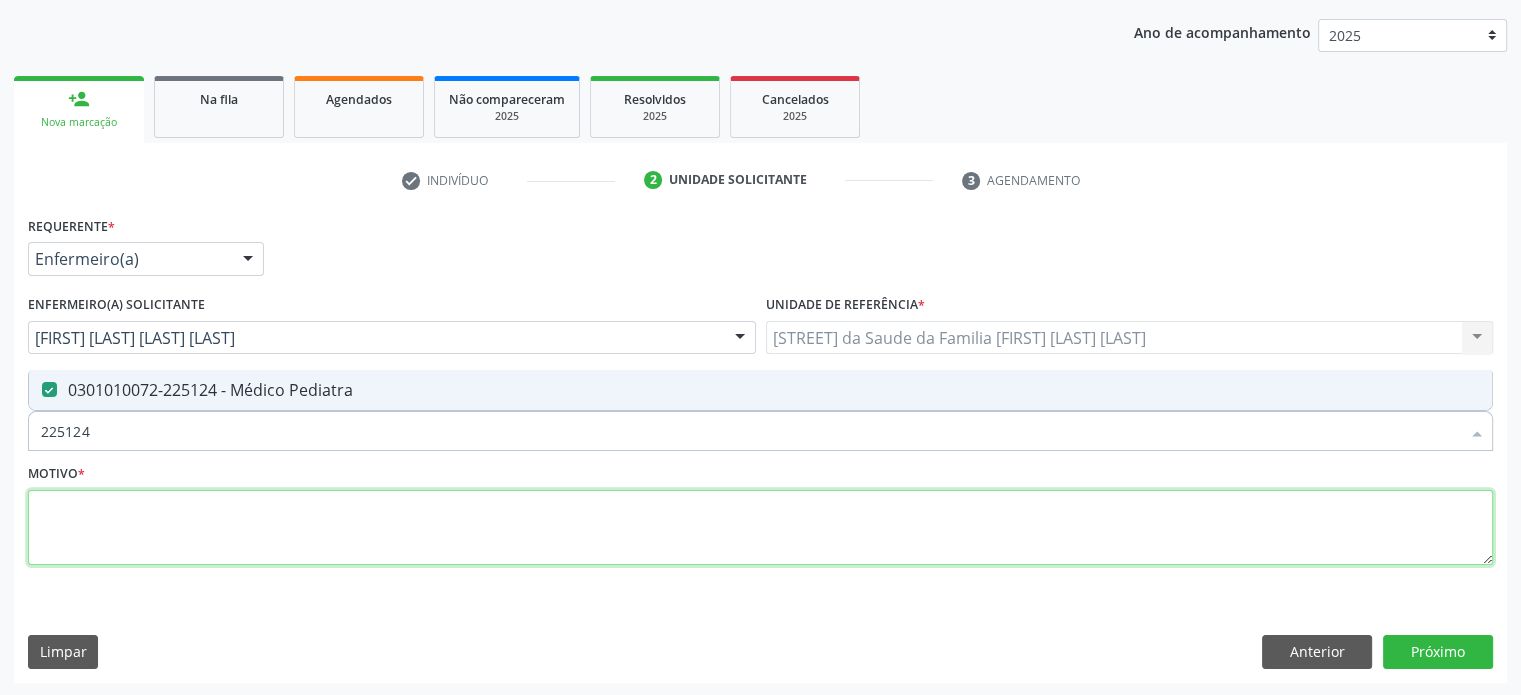 click at bounding box center [760, 528] 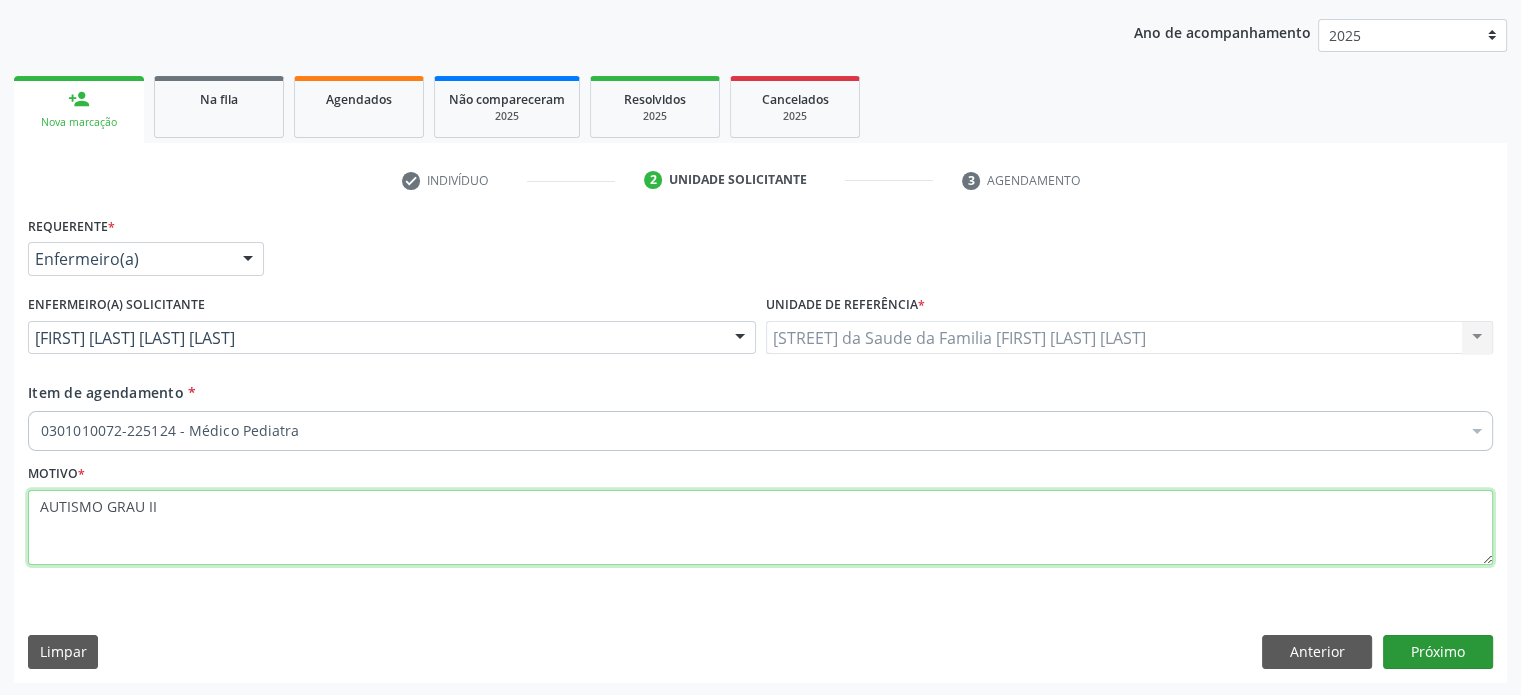 type on "AUTISMO GRAU II" 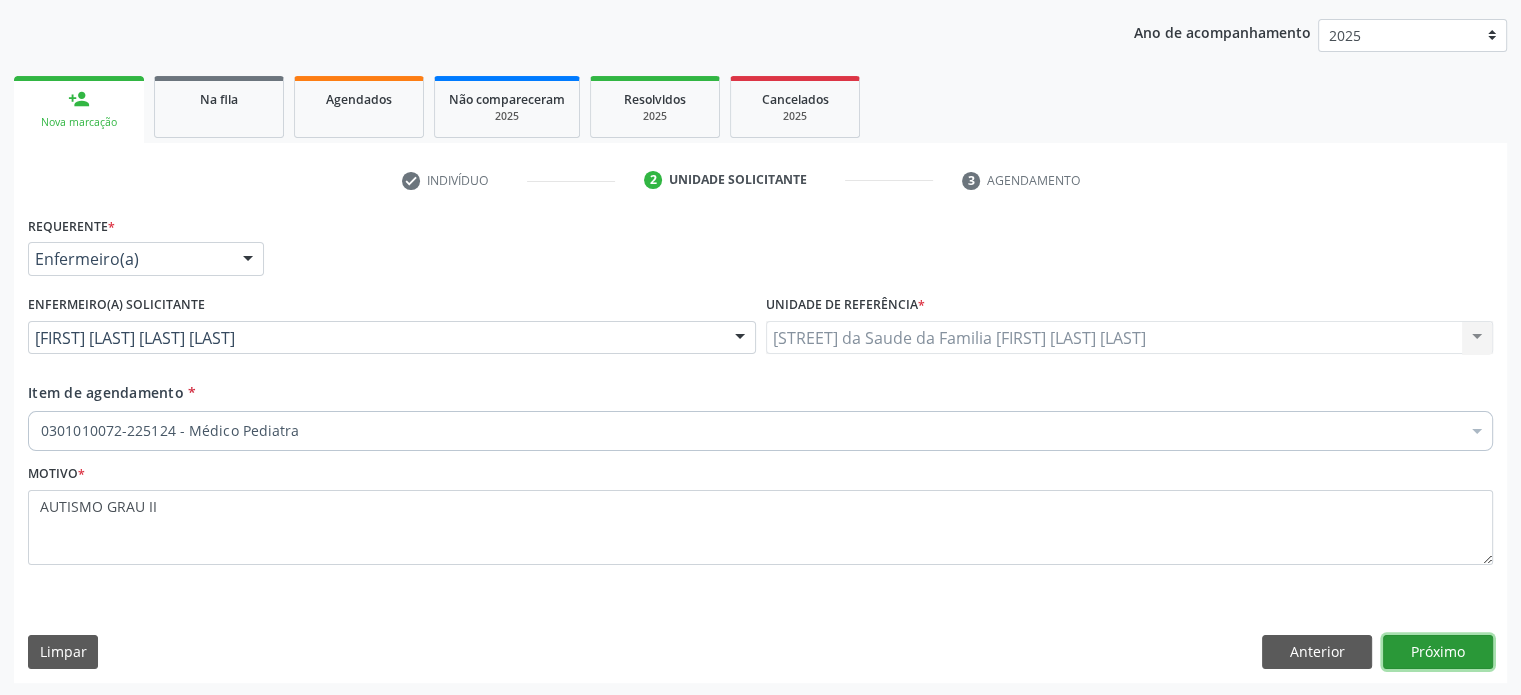 click on "Próximo" at bounding box center (1438, 652) 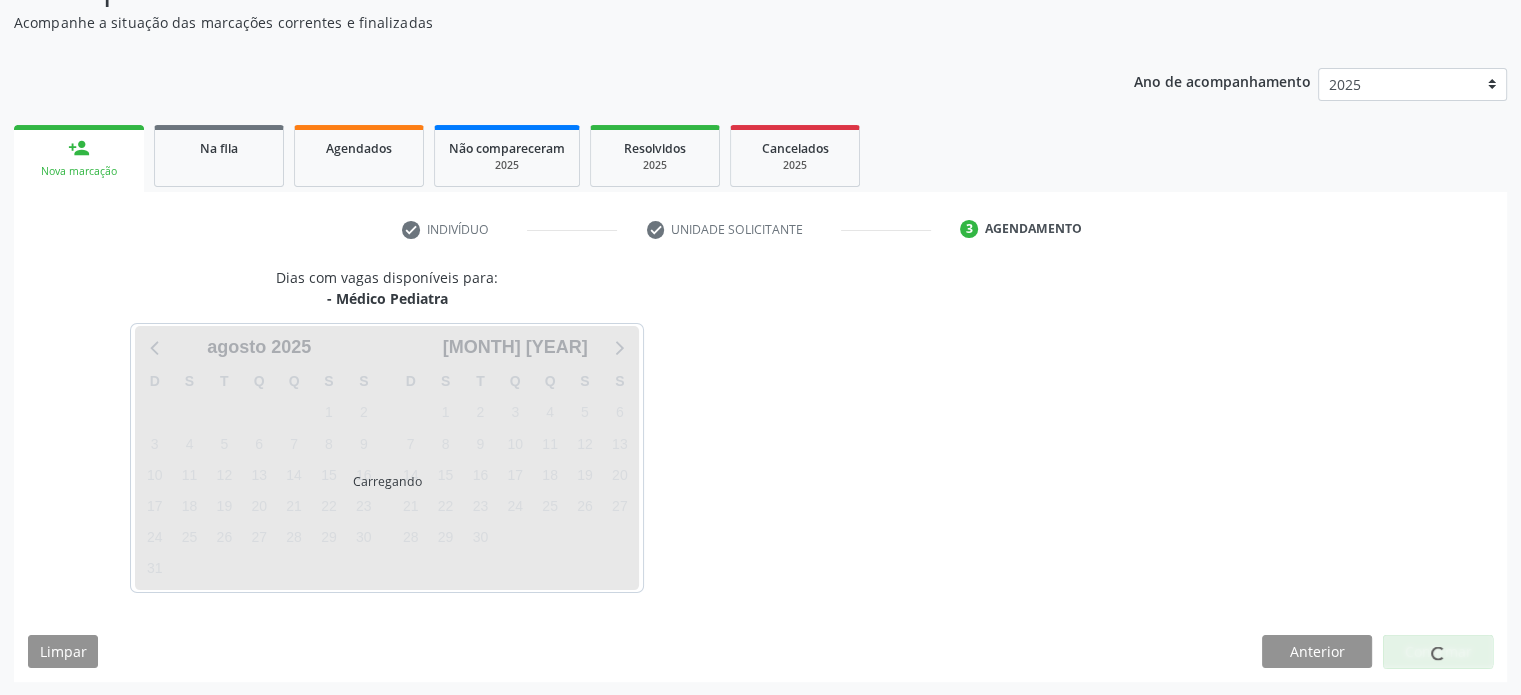 scroll, scrollTop: 223, scrollLeft: 0, axis: vertical 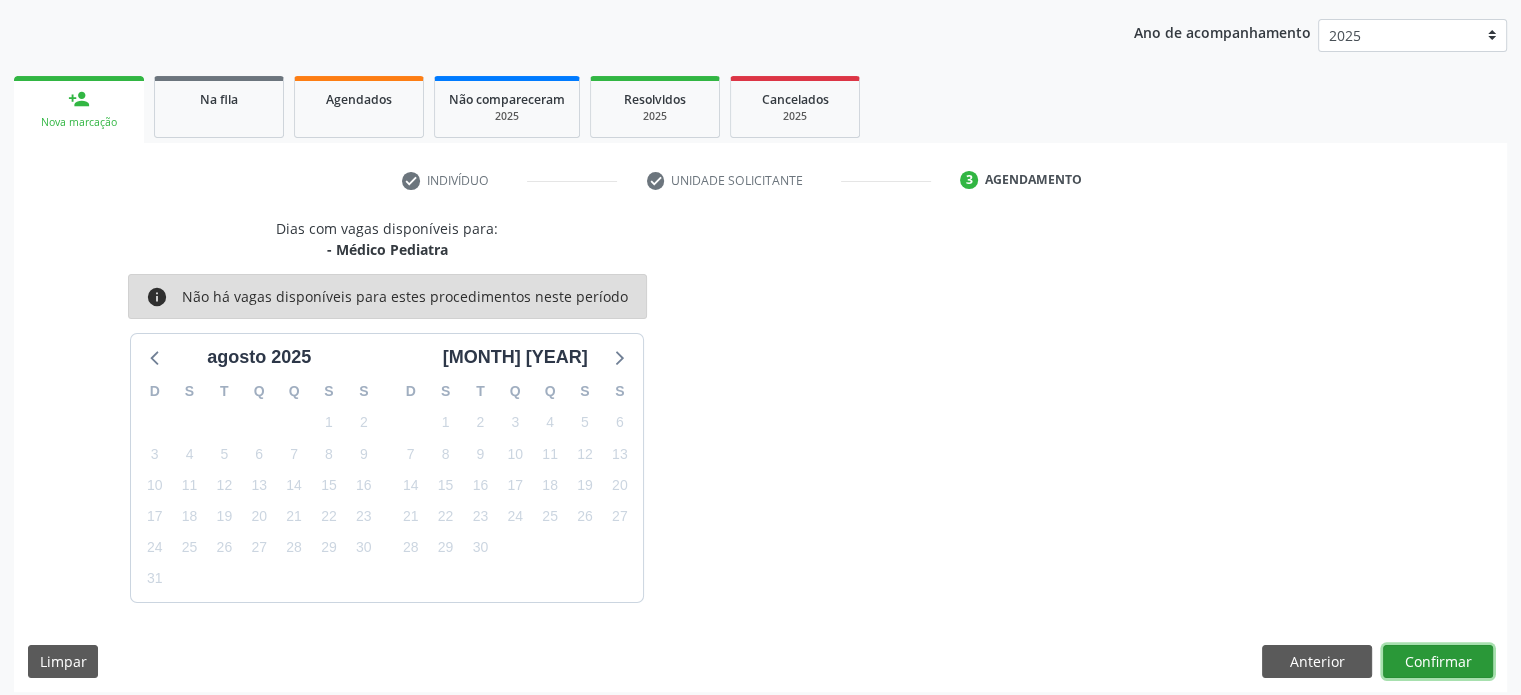 click on "Confirmar" at bounding box center (1438, 662) 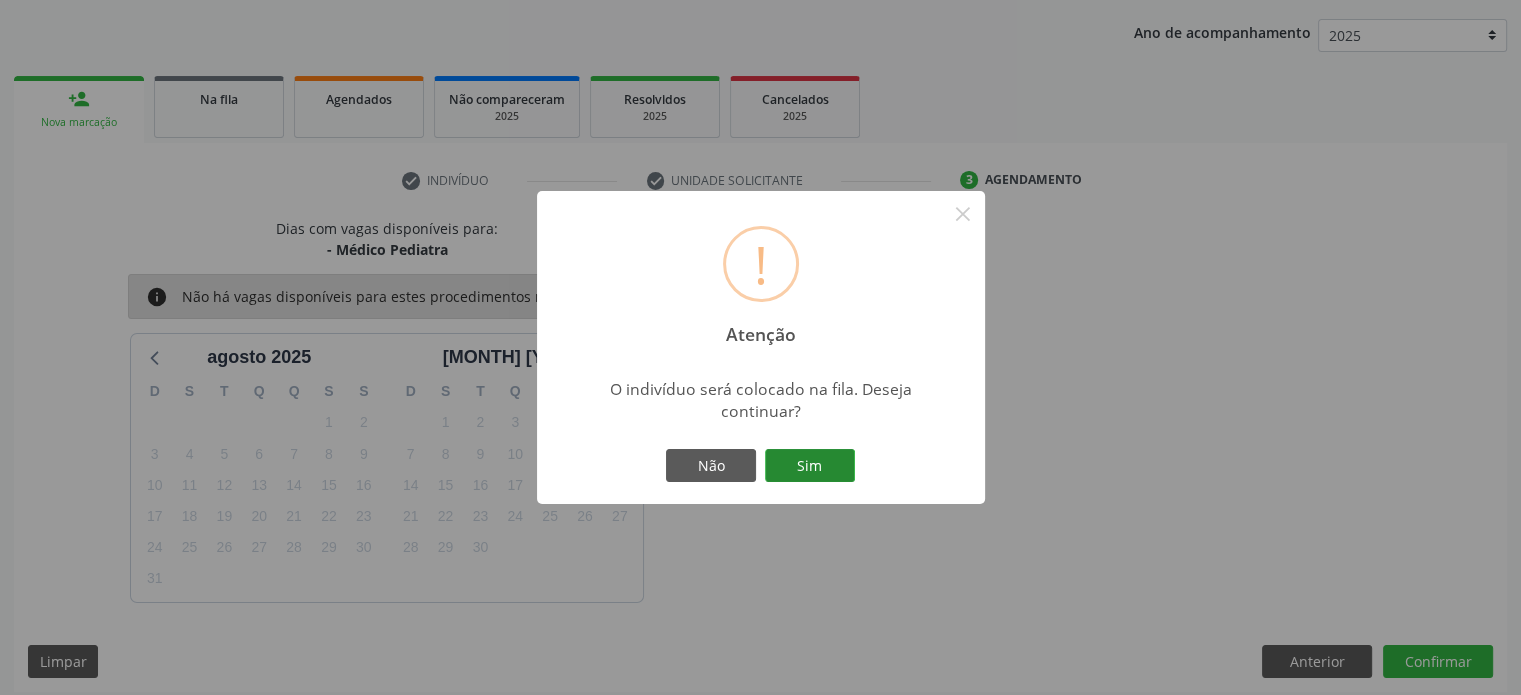 click on "Sim" at bounding box center [810, 466] 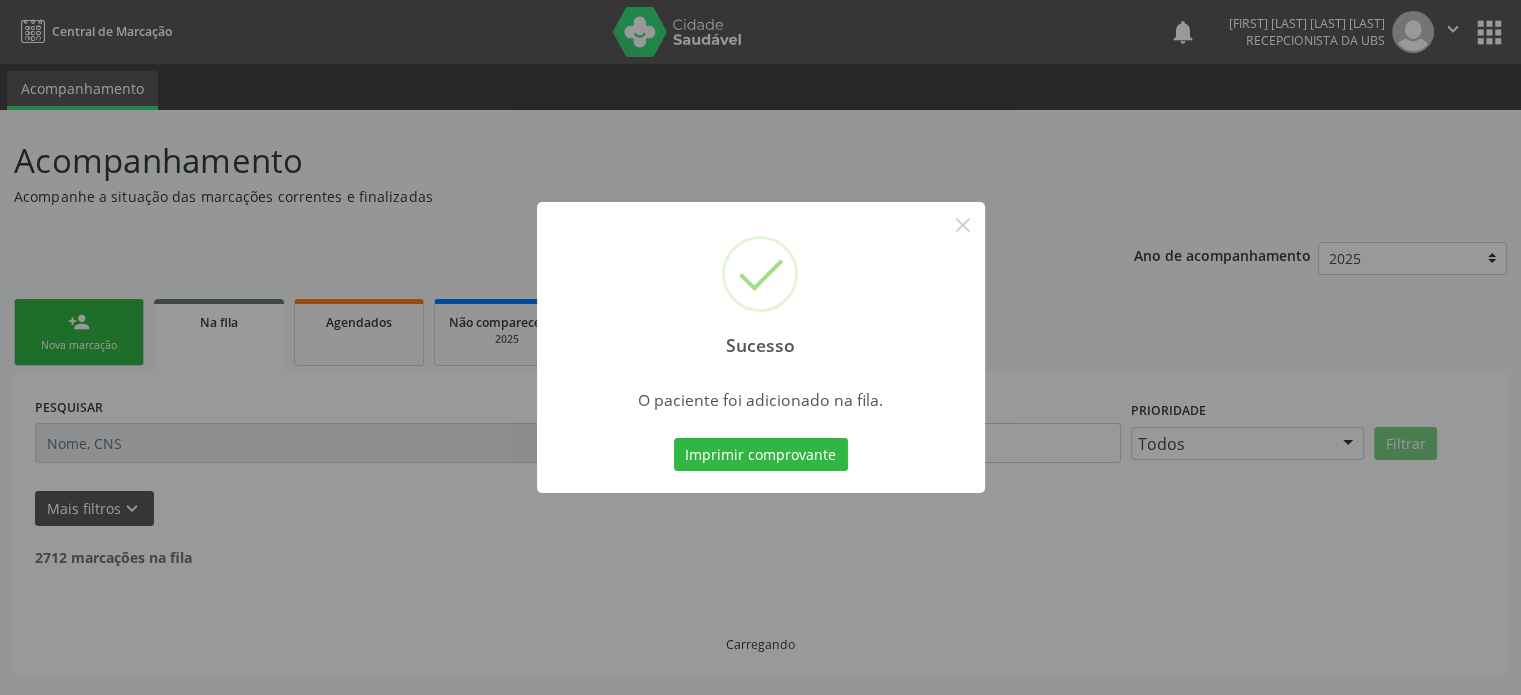 scroll, scrollTop: 0, scrollLeft: 0, axis: both 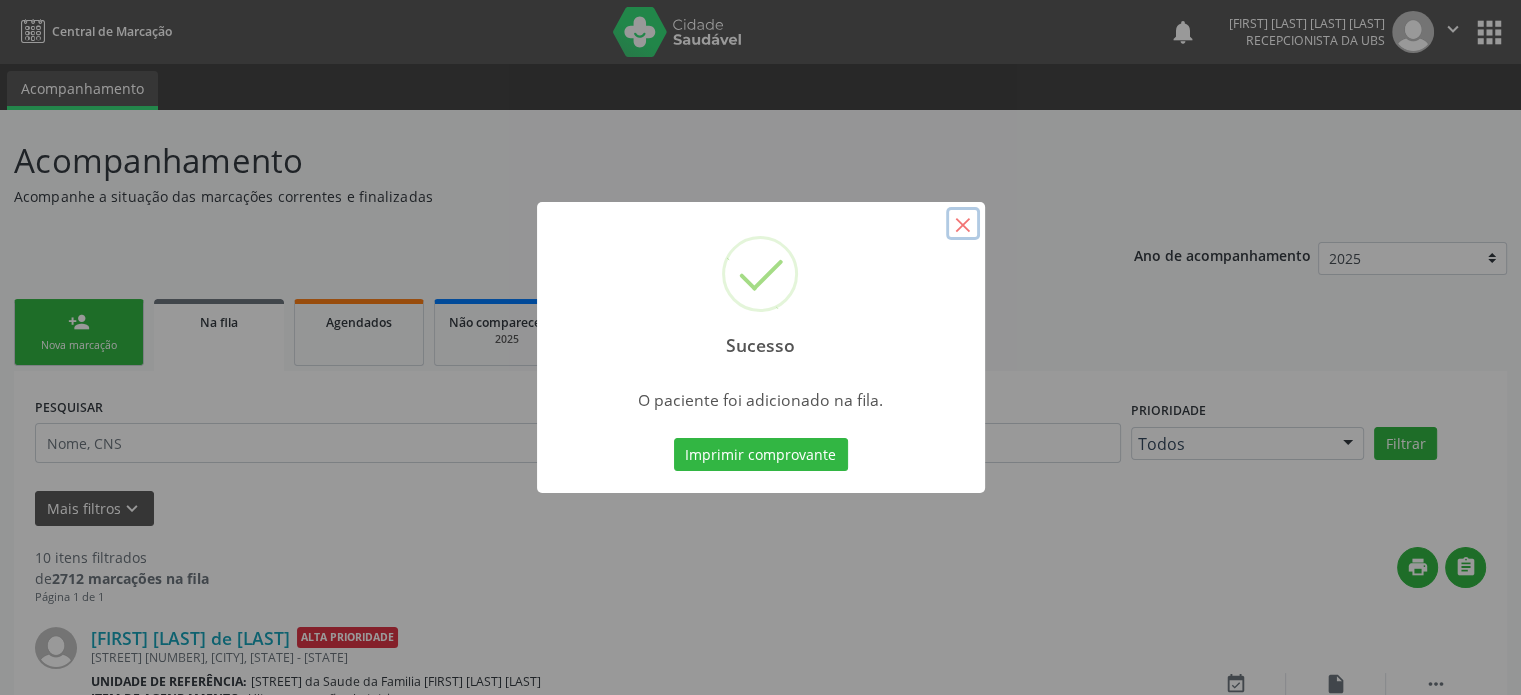 click on "×" at bounding box center [963, 224] 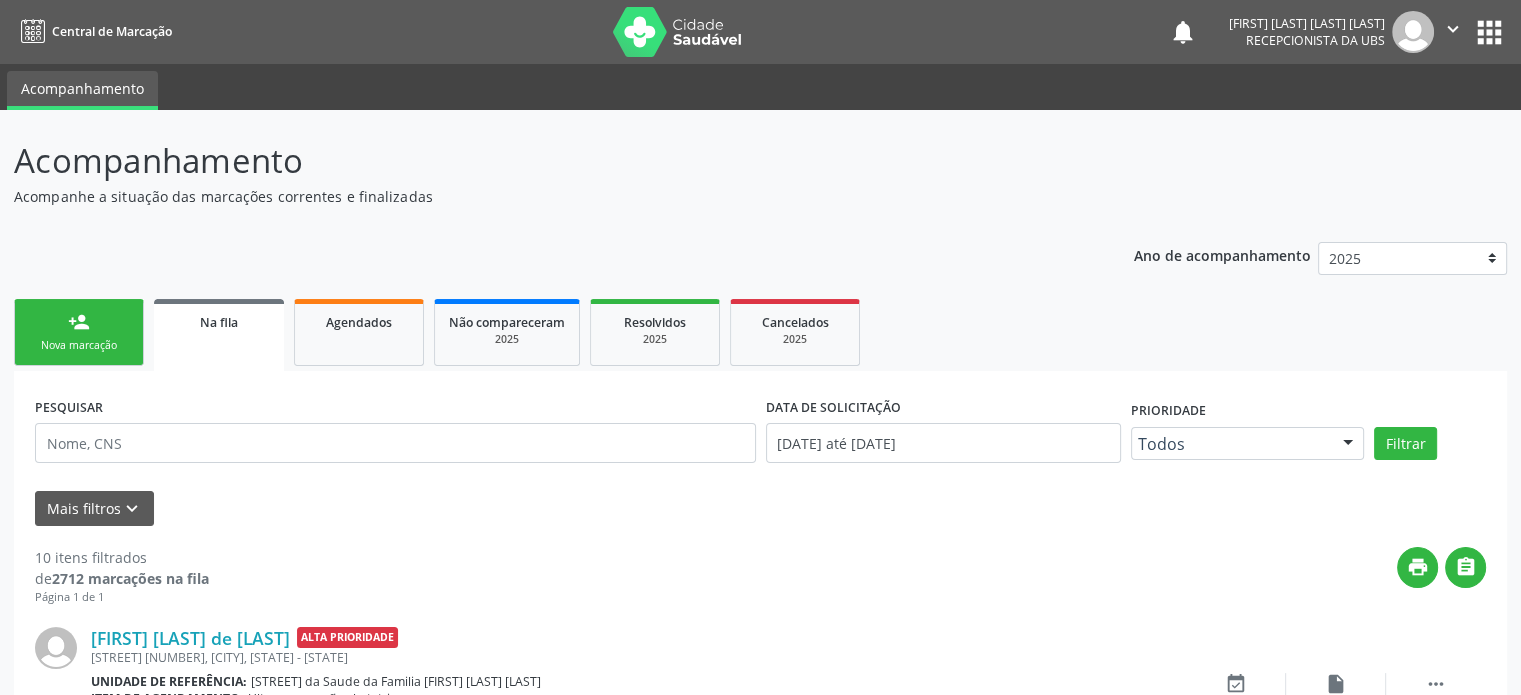 click on "Nova marcação" at bounding box center (79, 345) 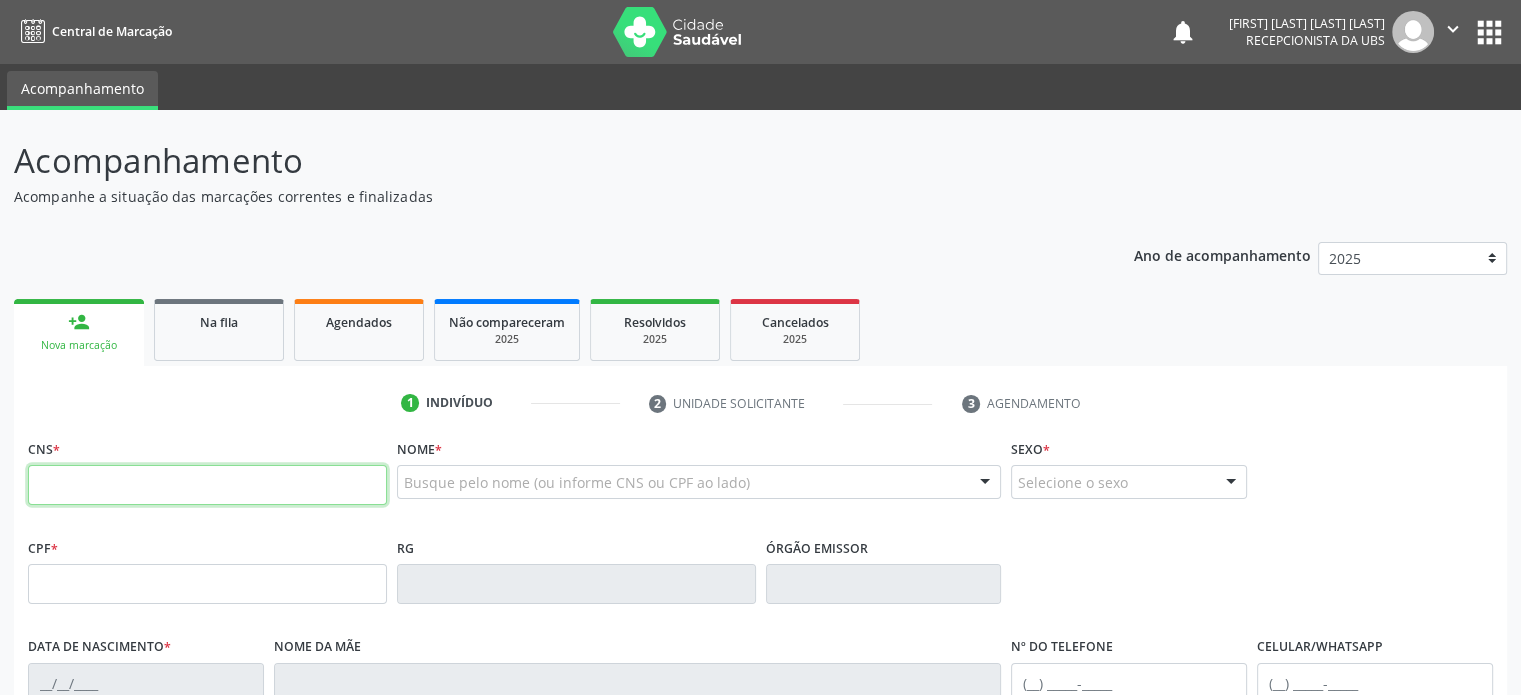 click at bounding box center (207, 485) 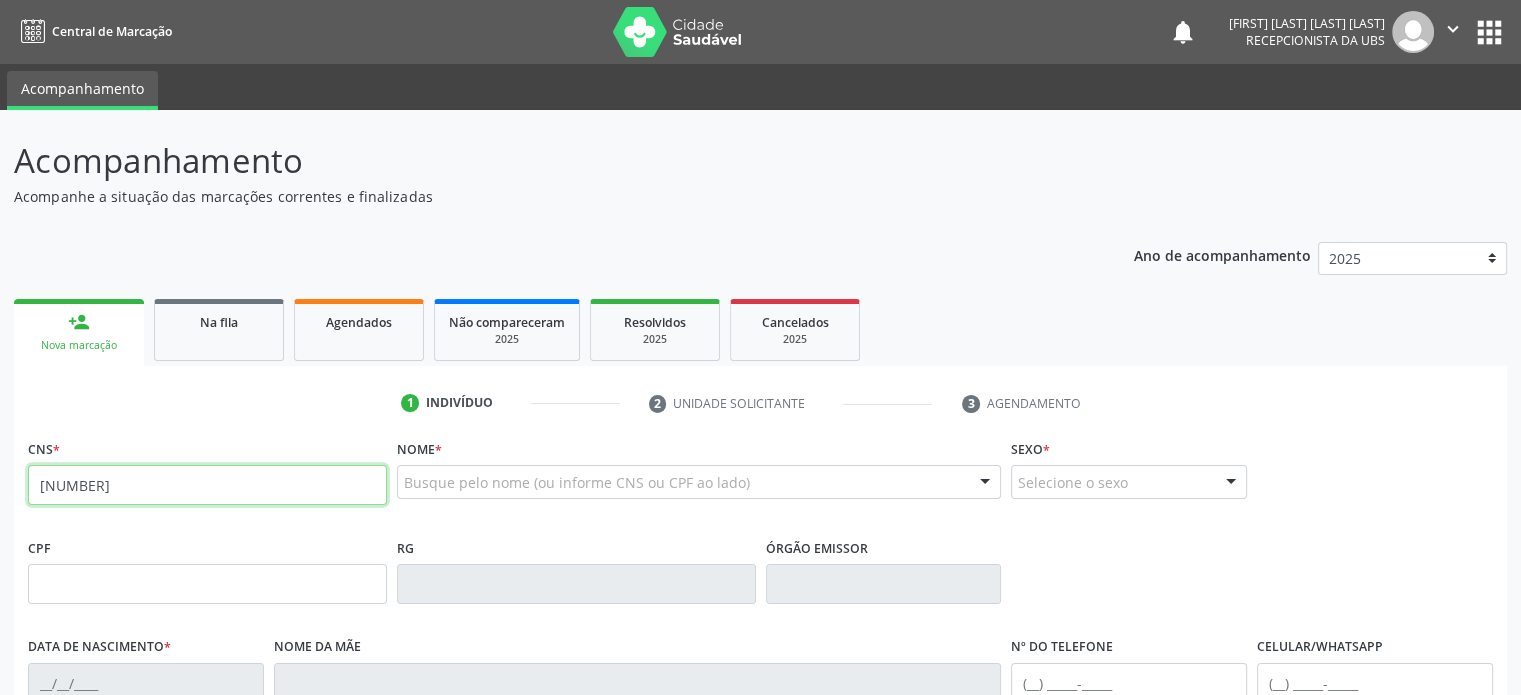 type on "[NUMBER]" 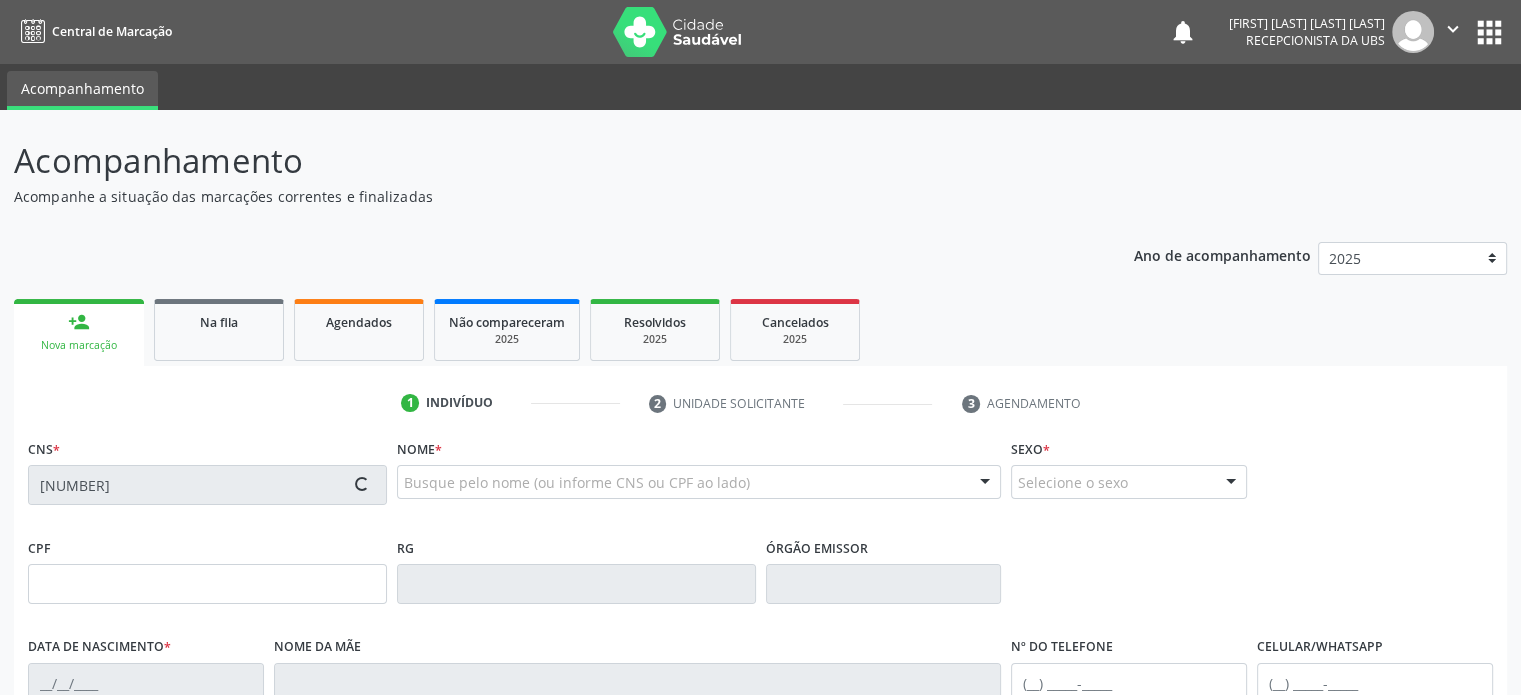 type on "[NUMBER]" 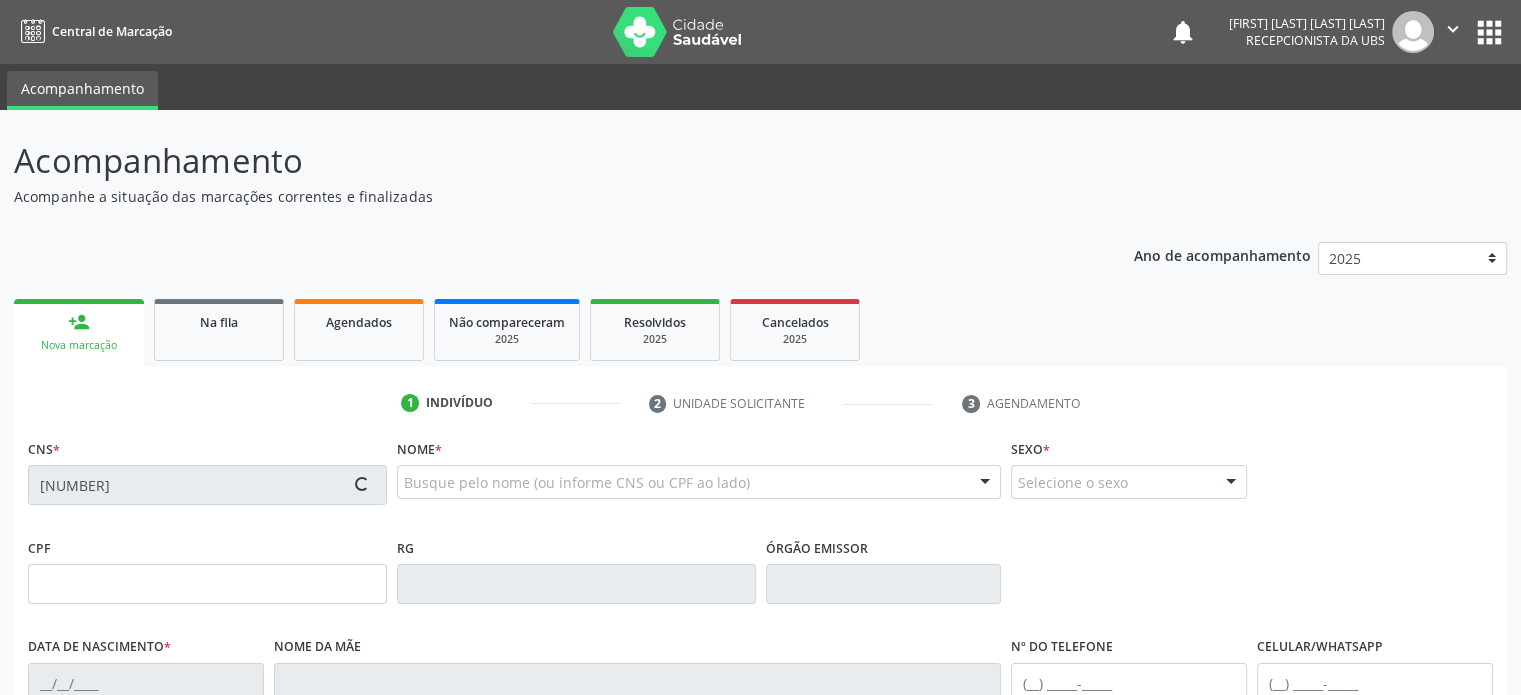 type on "[DATE]" 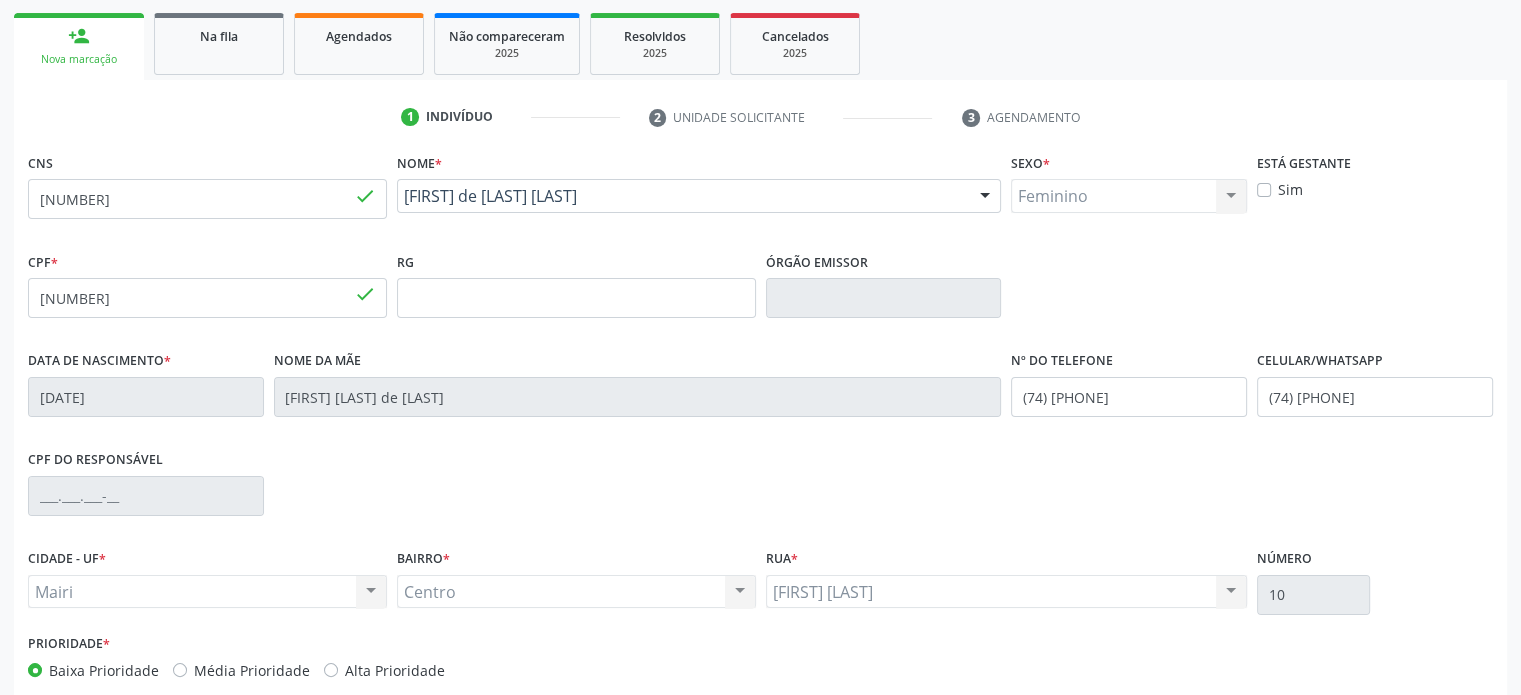 scroll, scrollTop: 388, scrollLeft: 0, axis: vertical 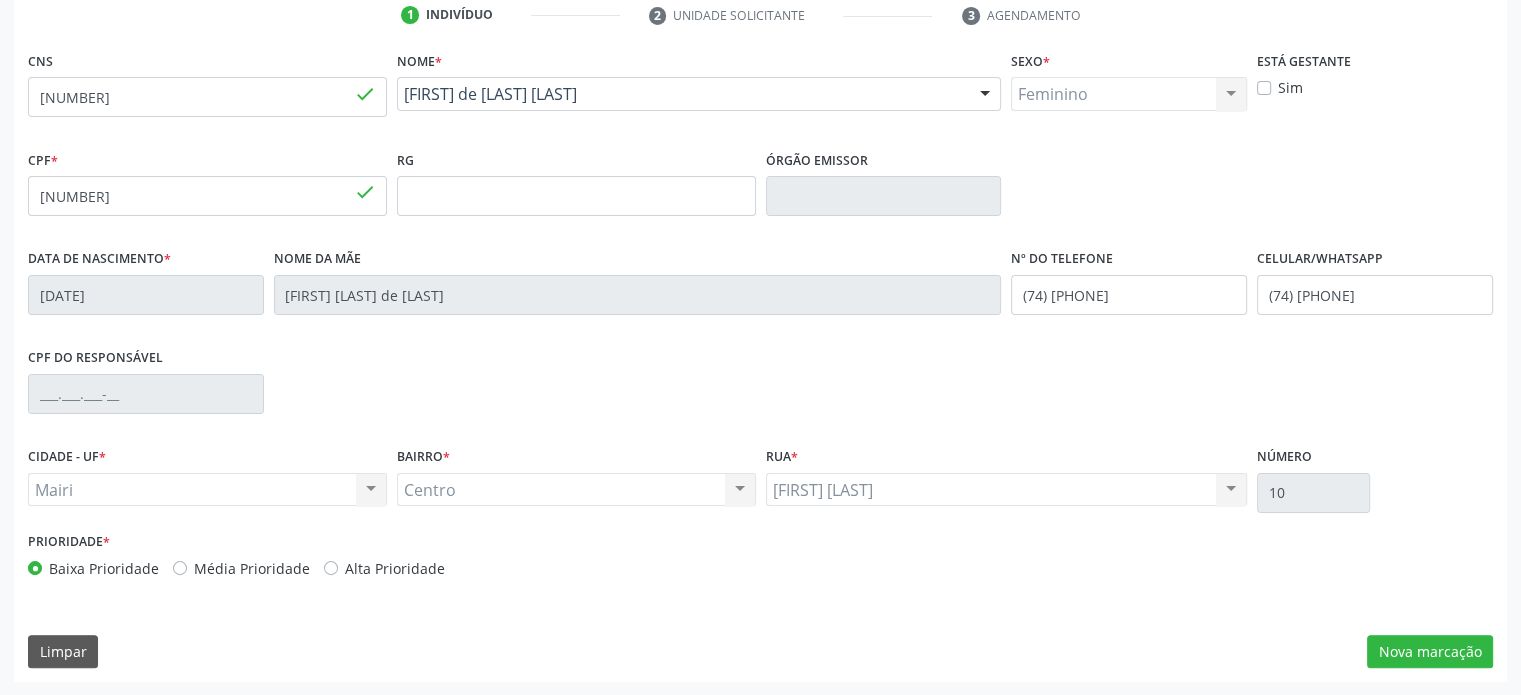 click on "Média Prioridade" at bounding box center [252, 568] 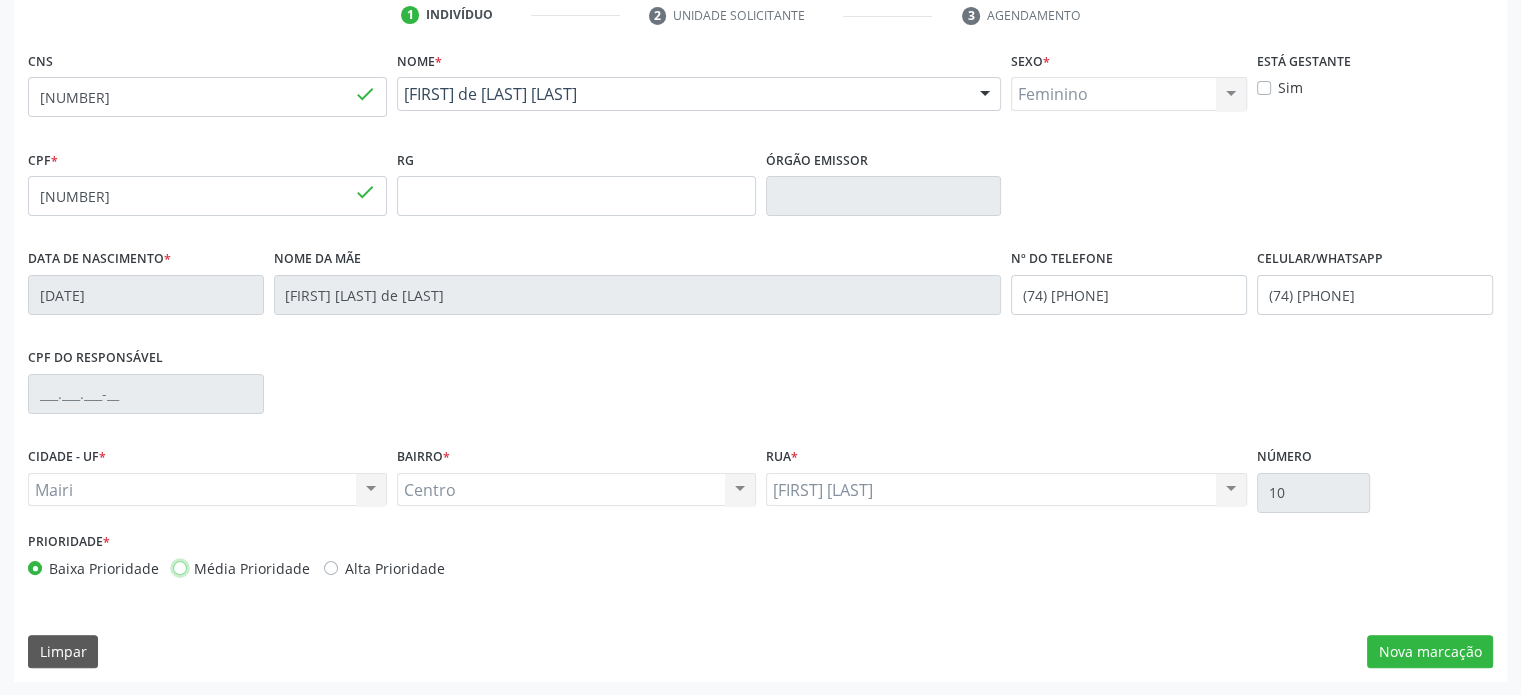 click on "Média Prioridade" at bounding box center (180, 567) 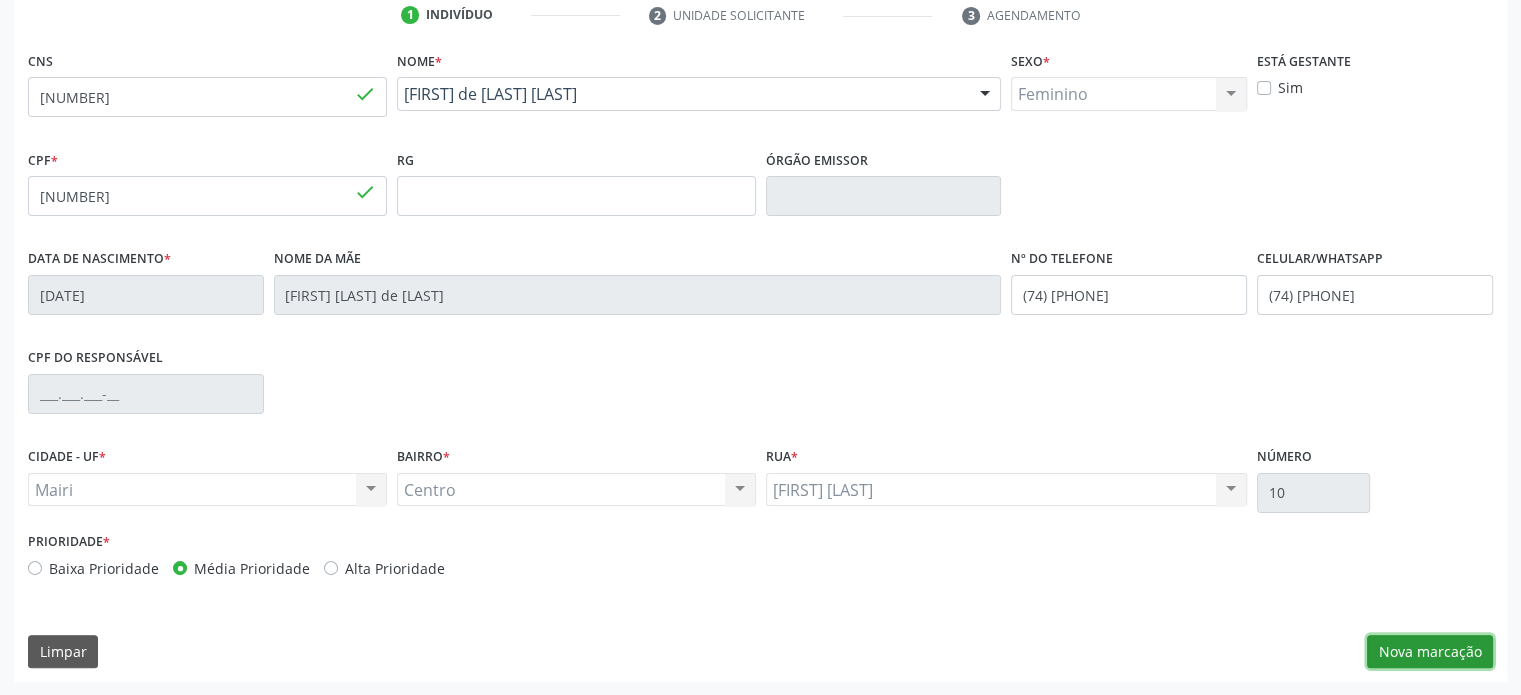 click on "Nova marcação" at bounding box center (1430, 652) 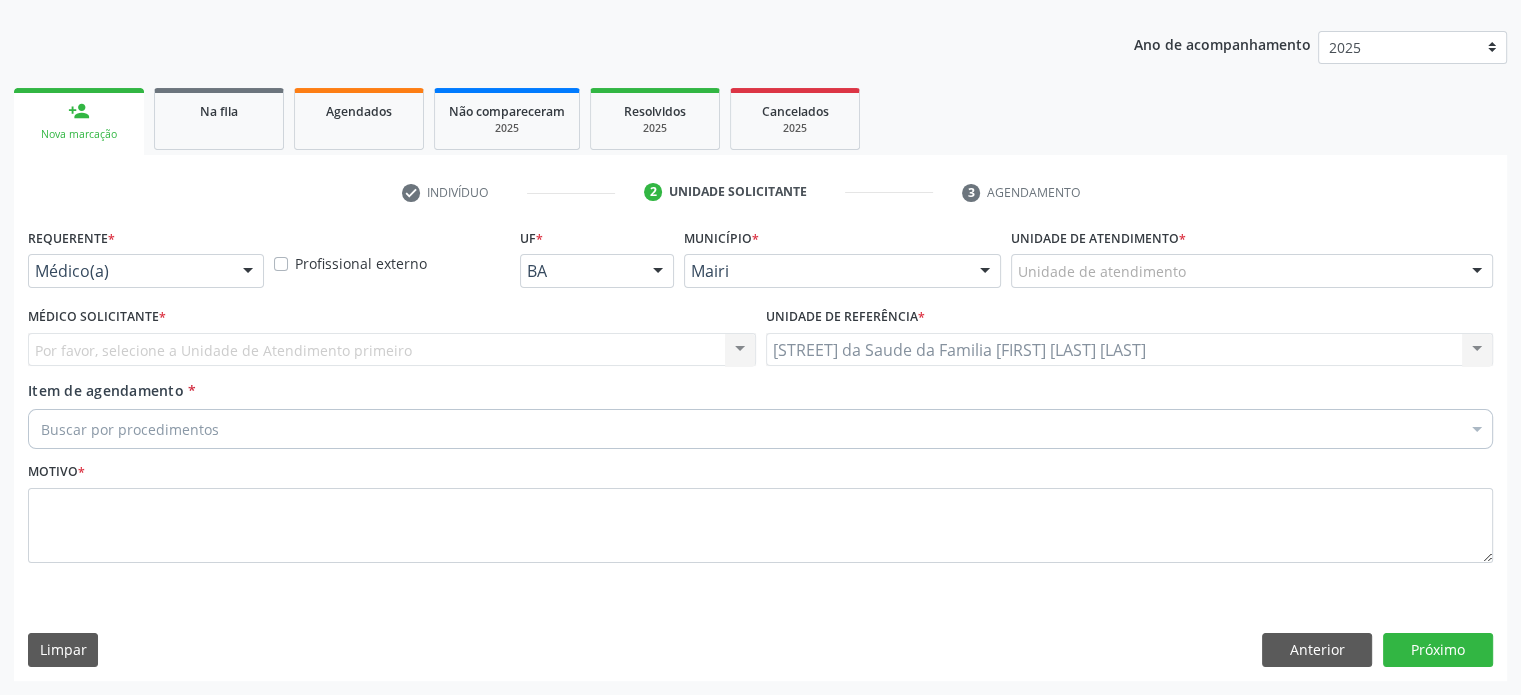 scroll, scrollTop: 209, scrollLeft: 0, axis: vertical 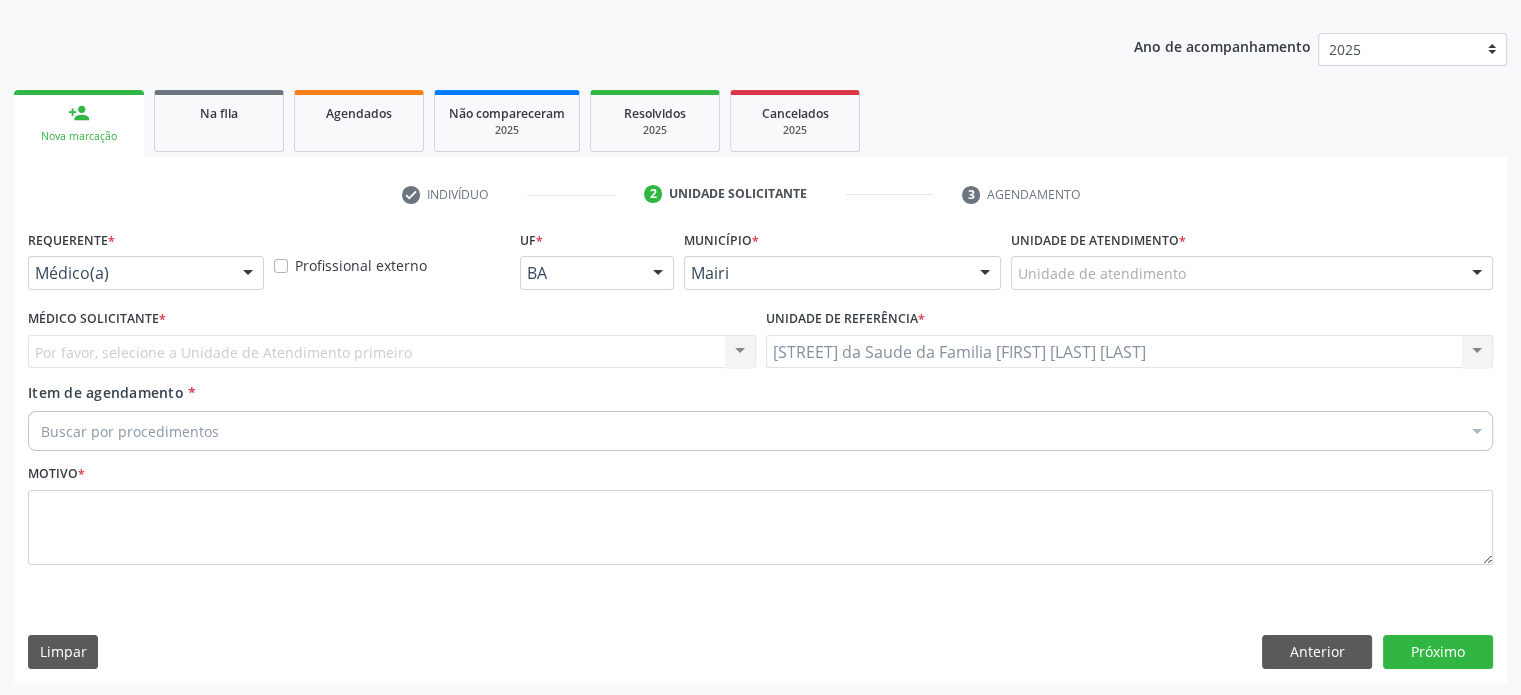 click at bounding box center [248, 274] 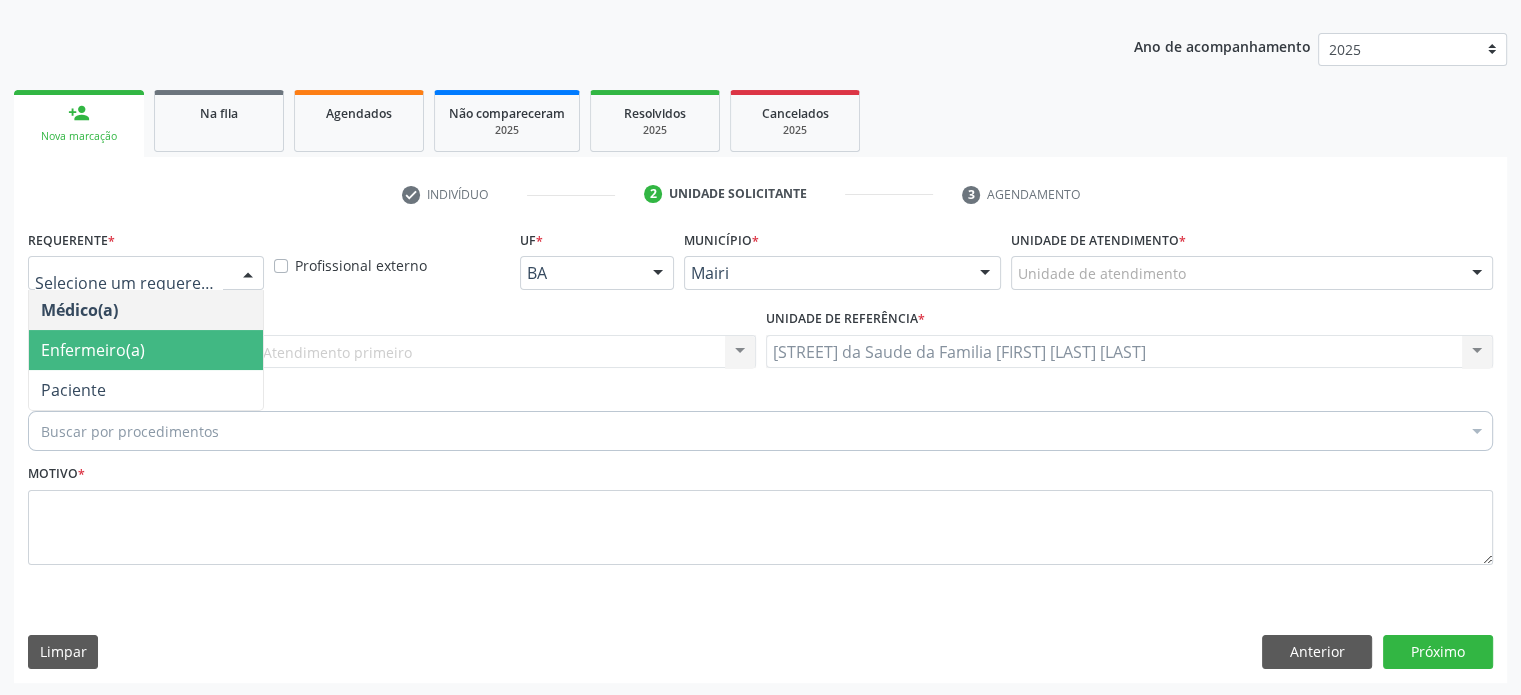 click on "Enfermeiro(a)" at bounding box center [146, 350] 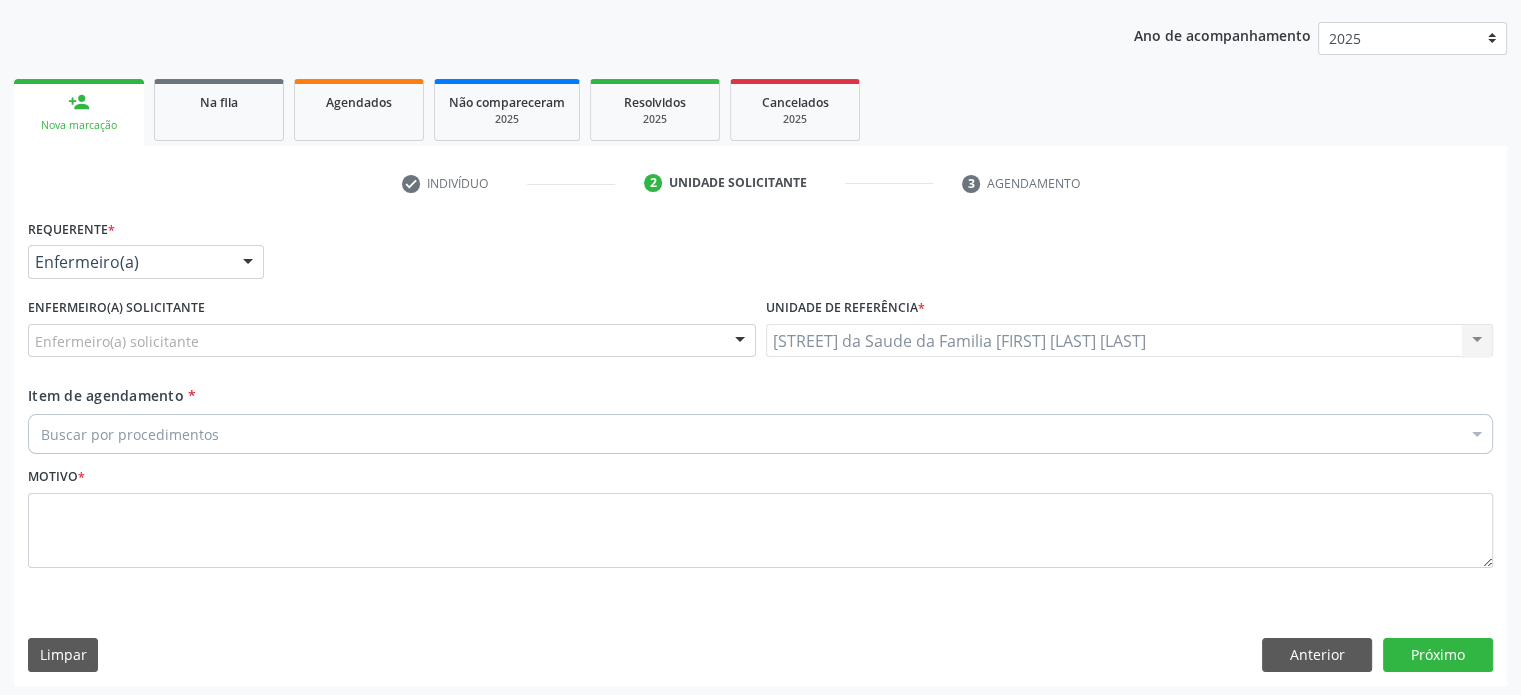 scroll, scrollTop: 223, scrollLeft: 0, axis: vertical 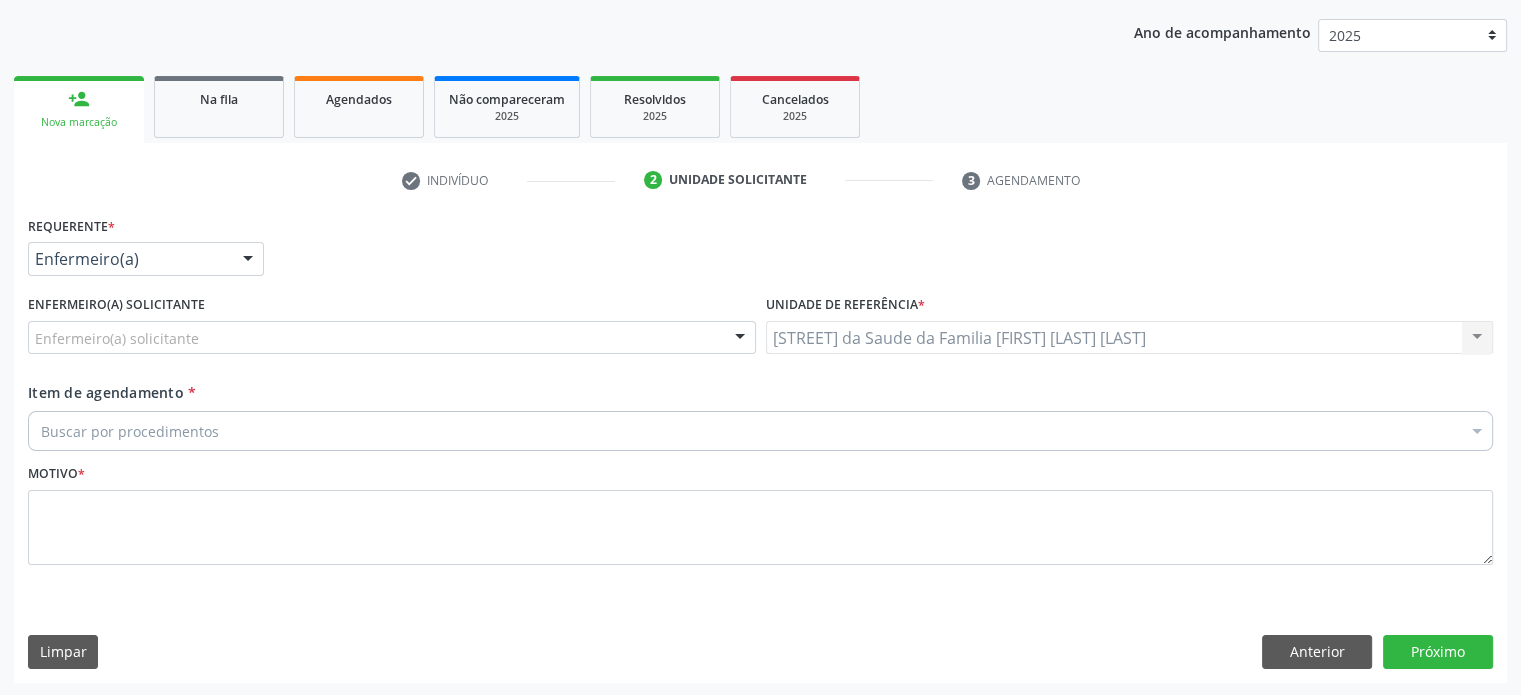 click on "Enfermeiro(a) solicitante" at bounding box center [392, 338] 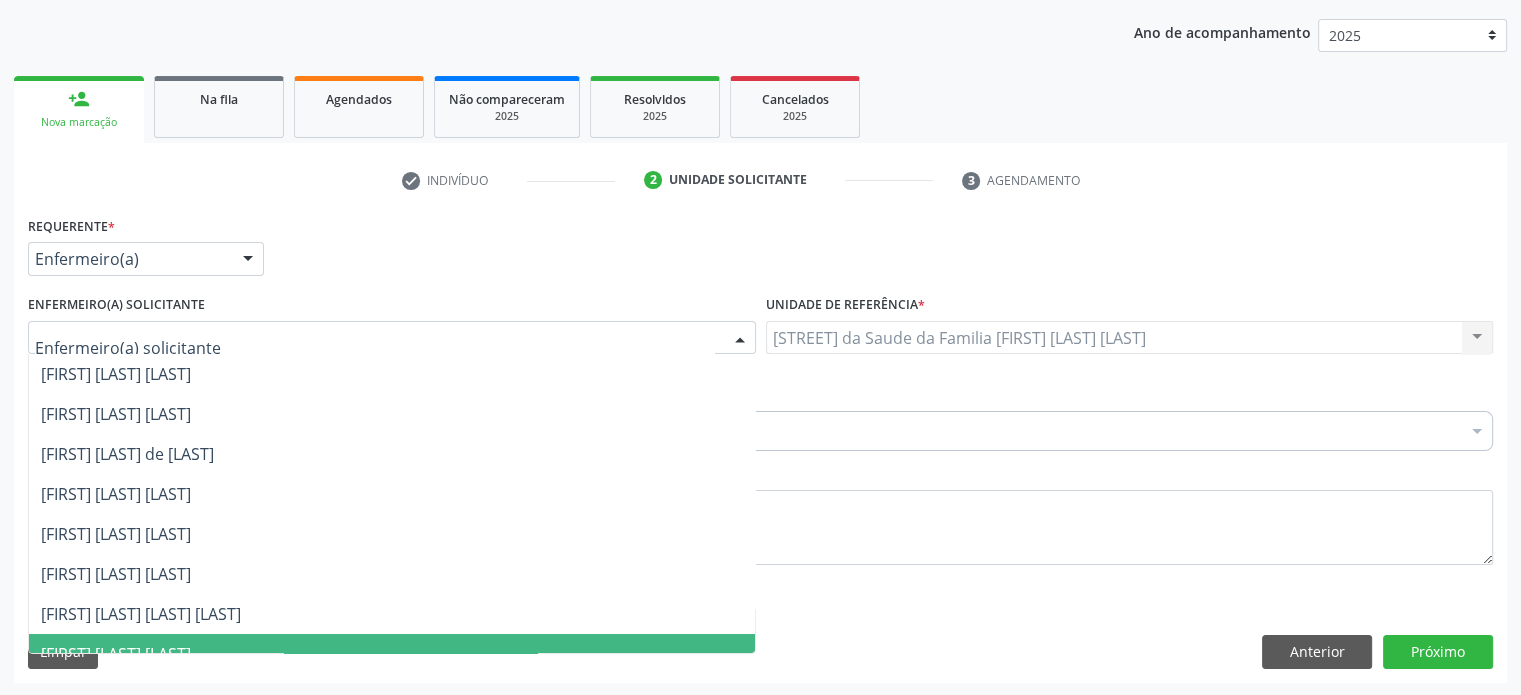 click on "[FIRST] [LAST] [LAST]" at bounding box center [392, 654] 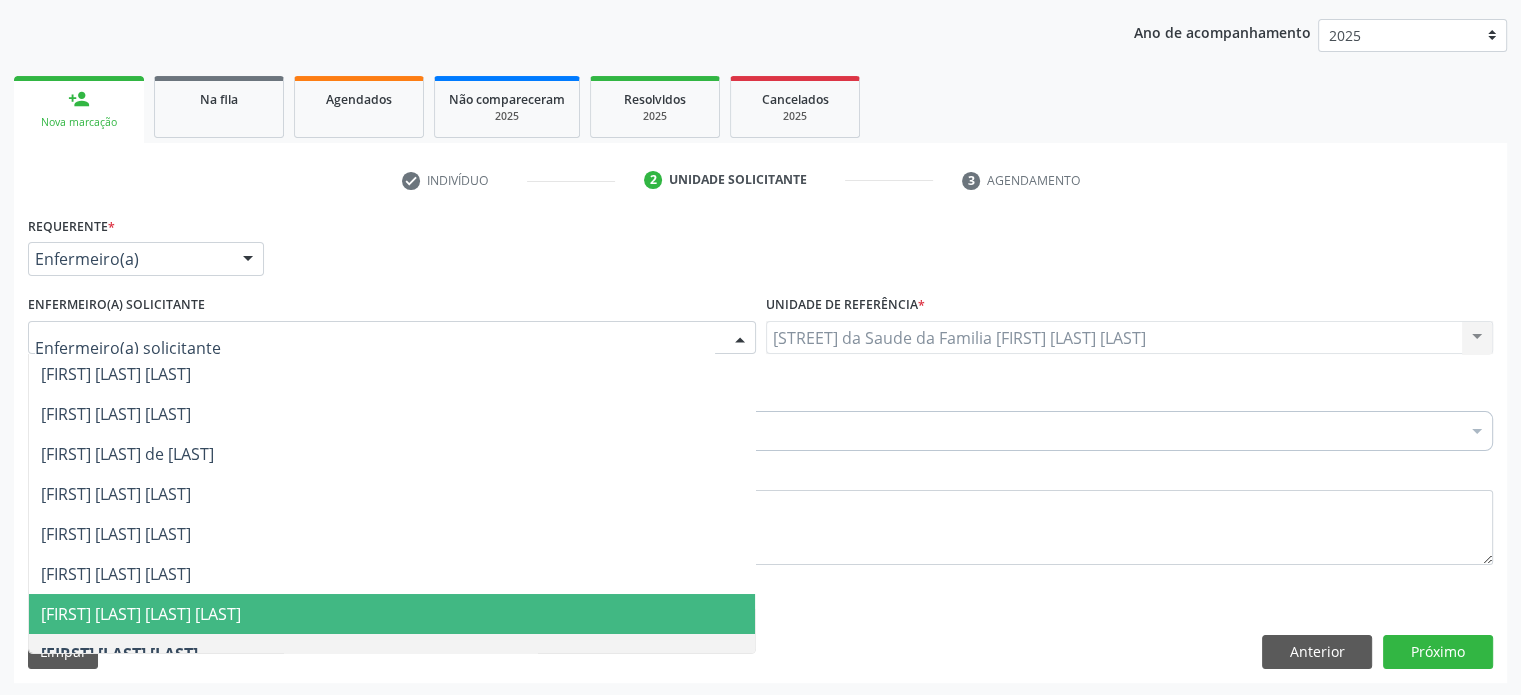 click on "[FIRST] [LAST] [LAST] [LAST]" at bounding box center (392, 614) 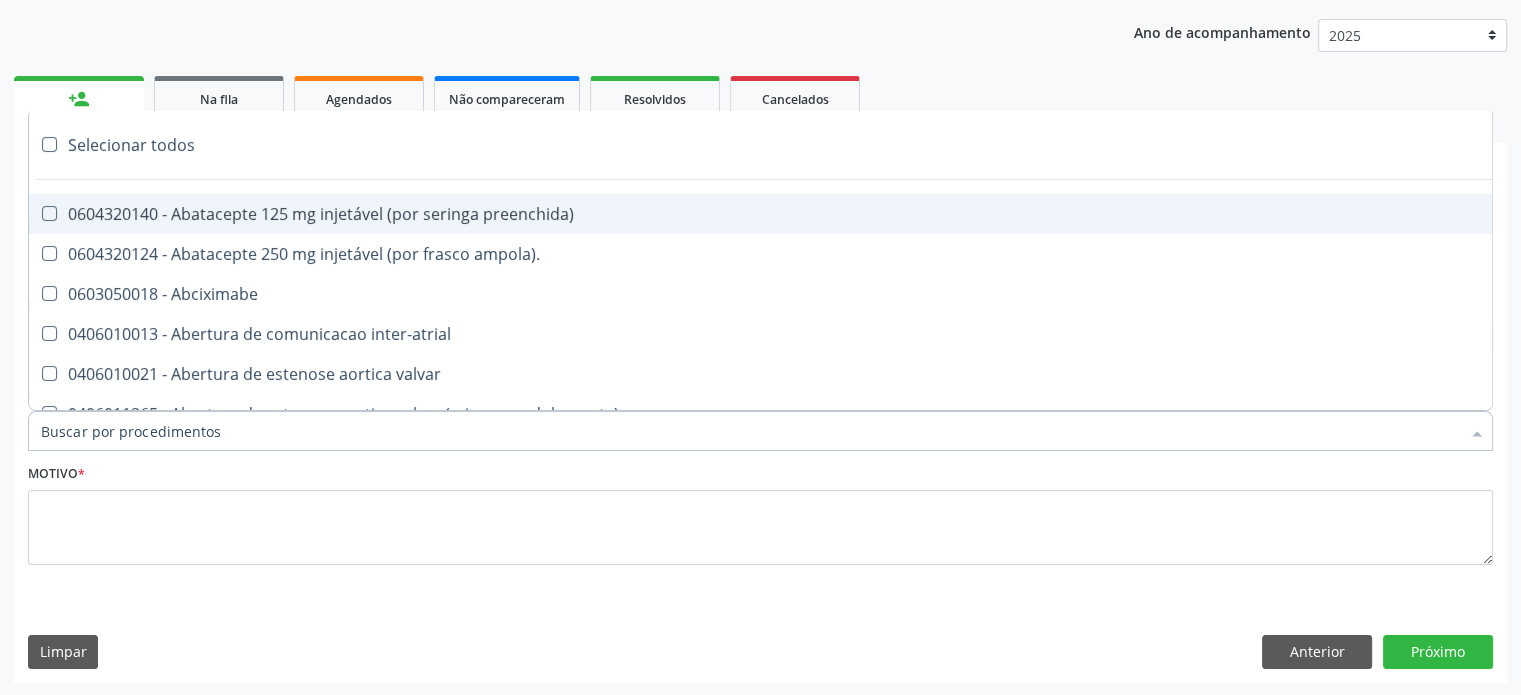 paste on "0202050017" 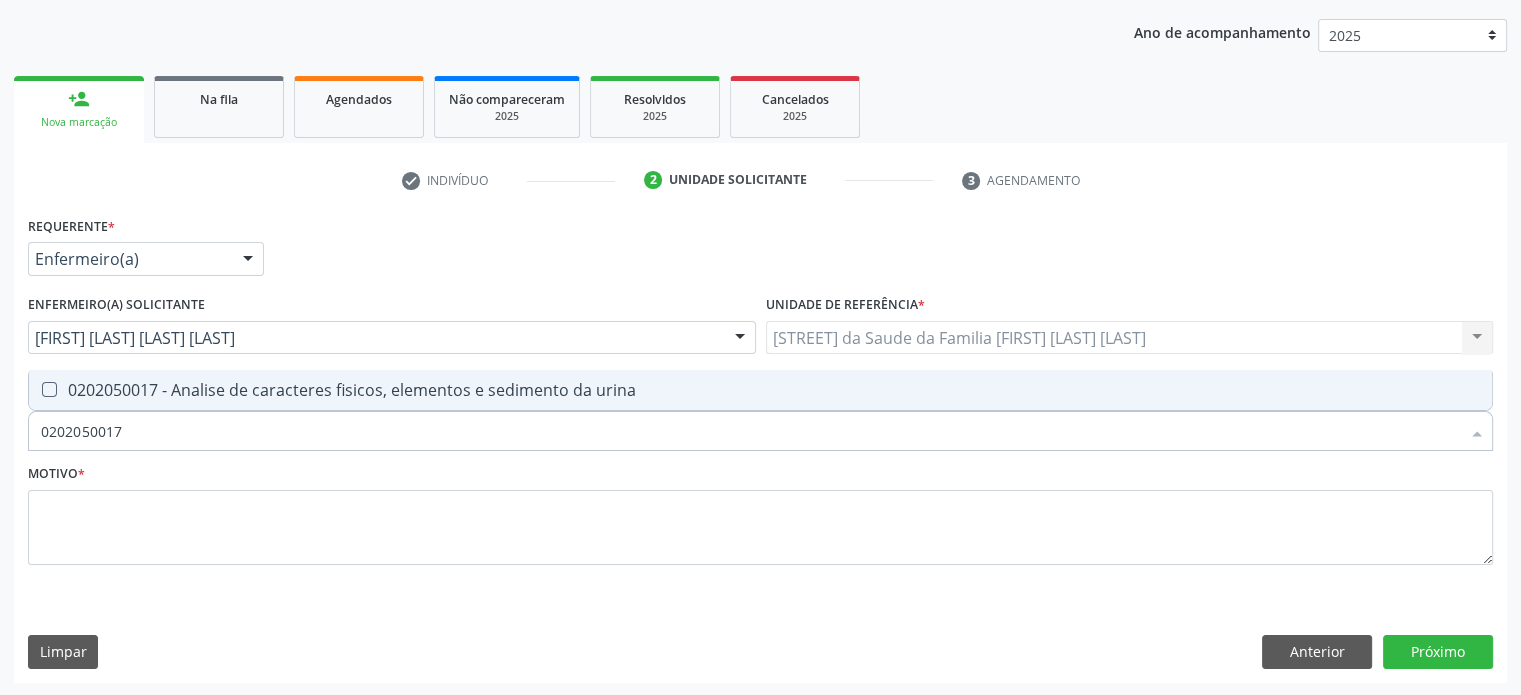 click on "0202050017 - Analise de caracteres fisicos, elementos e sedimento da urina" at bounding box center [760, 390] 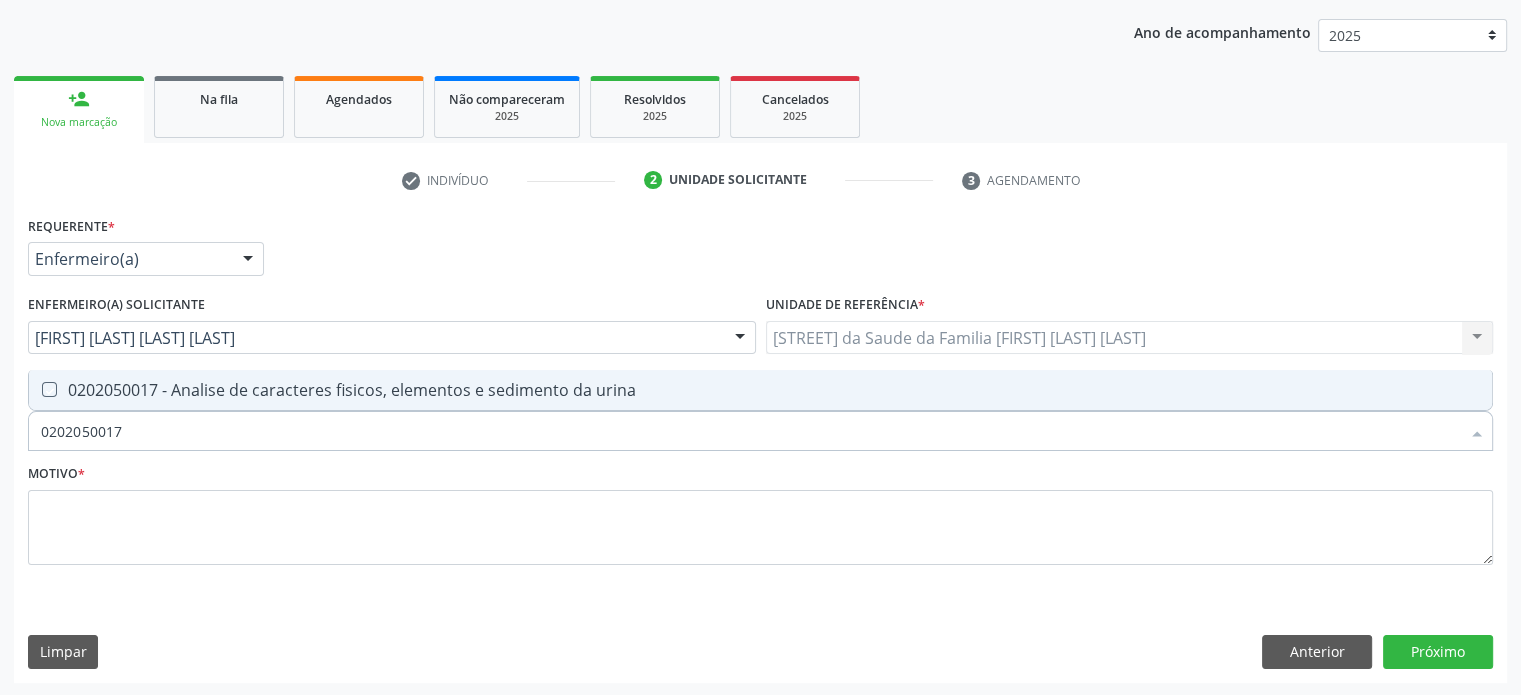 checkbox on "true" 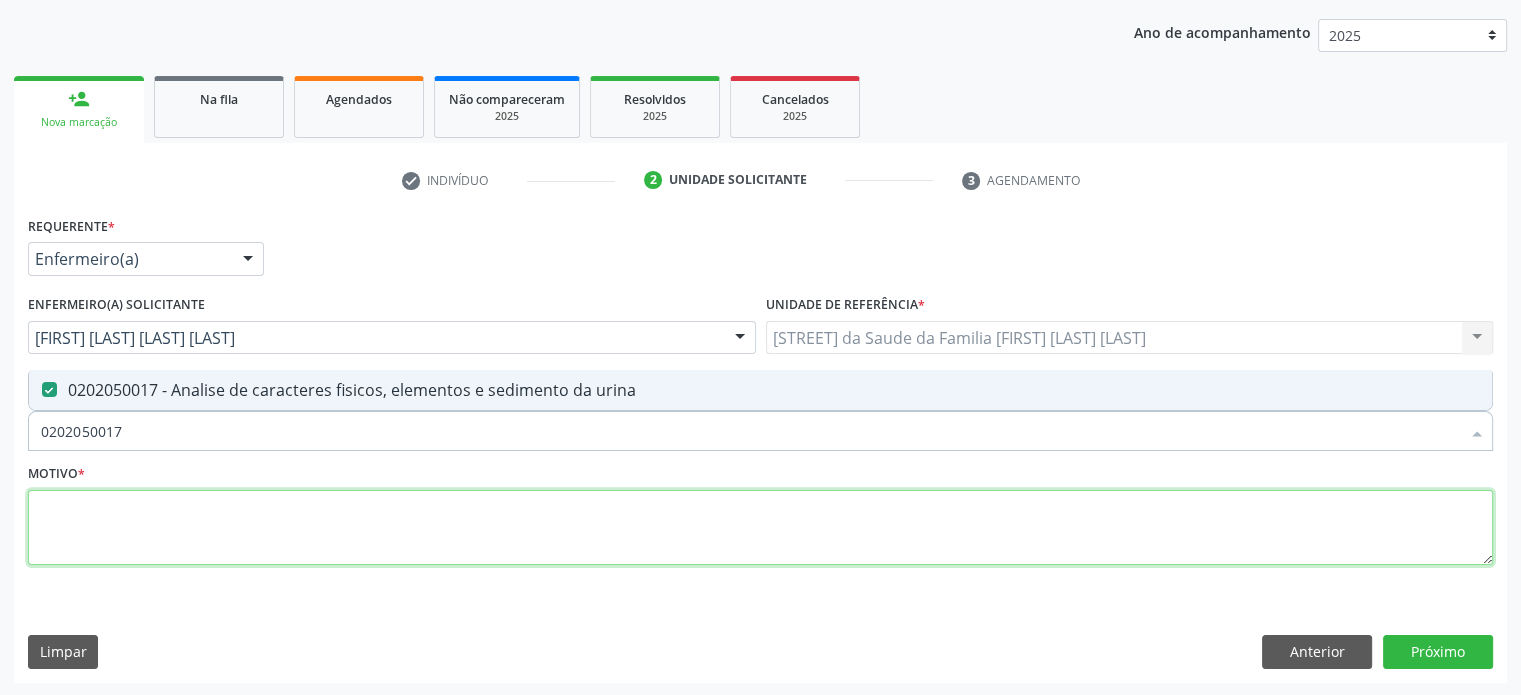click at bounding box center [760, 528] 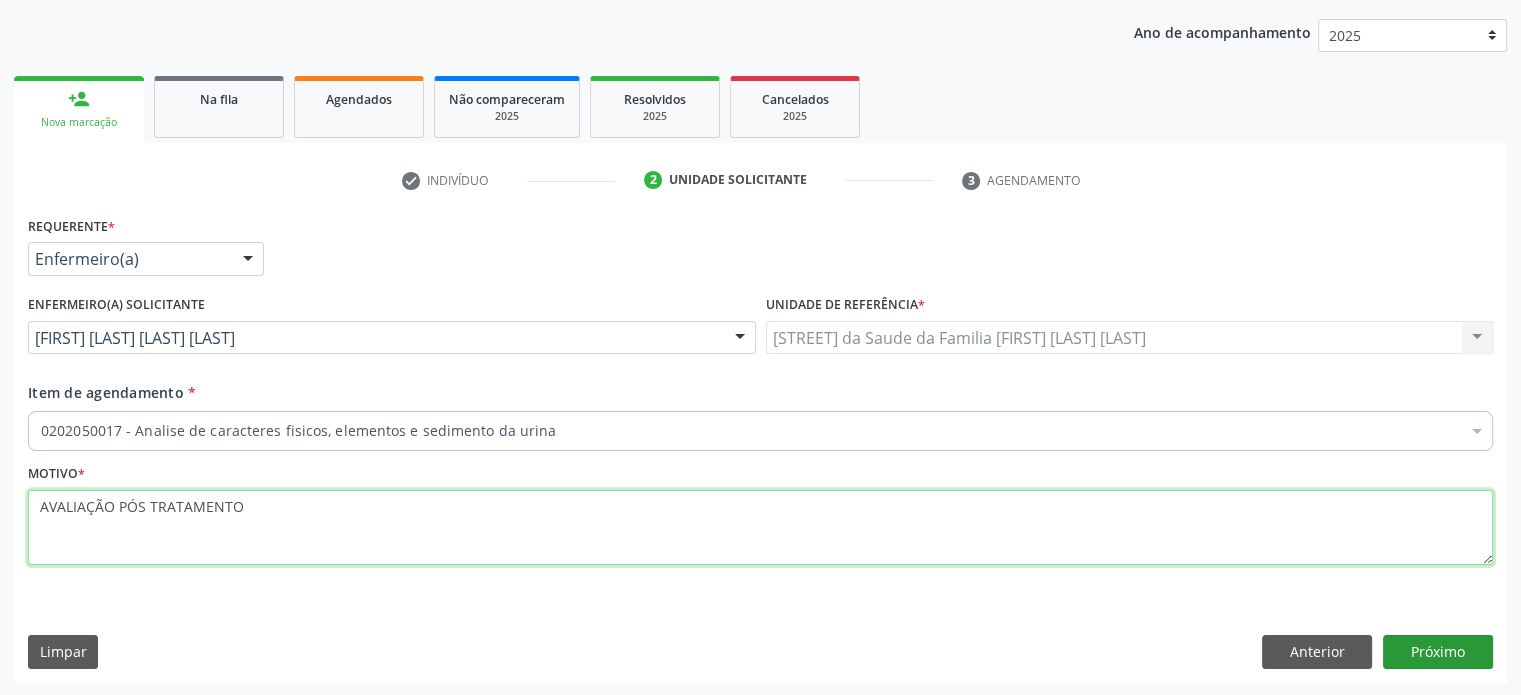 type on "AVALIAÇÃO PÓS TRATAMENTO" 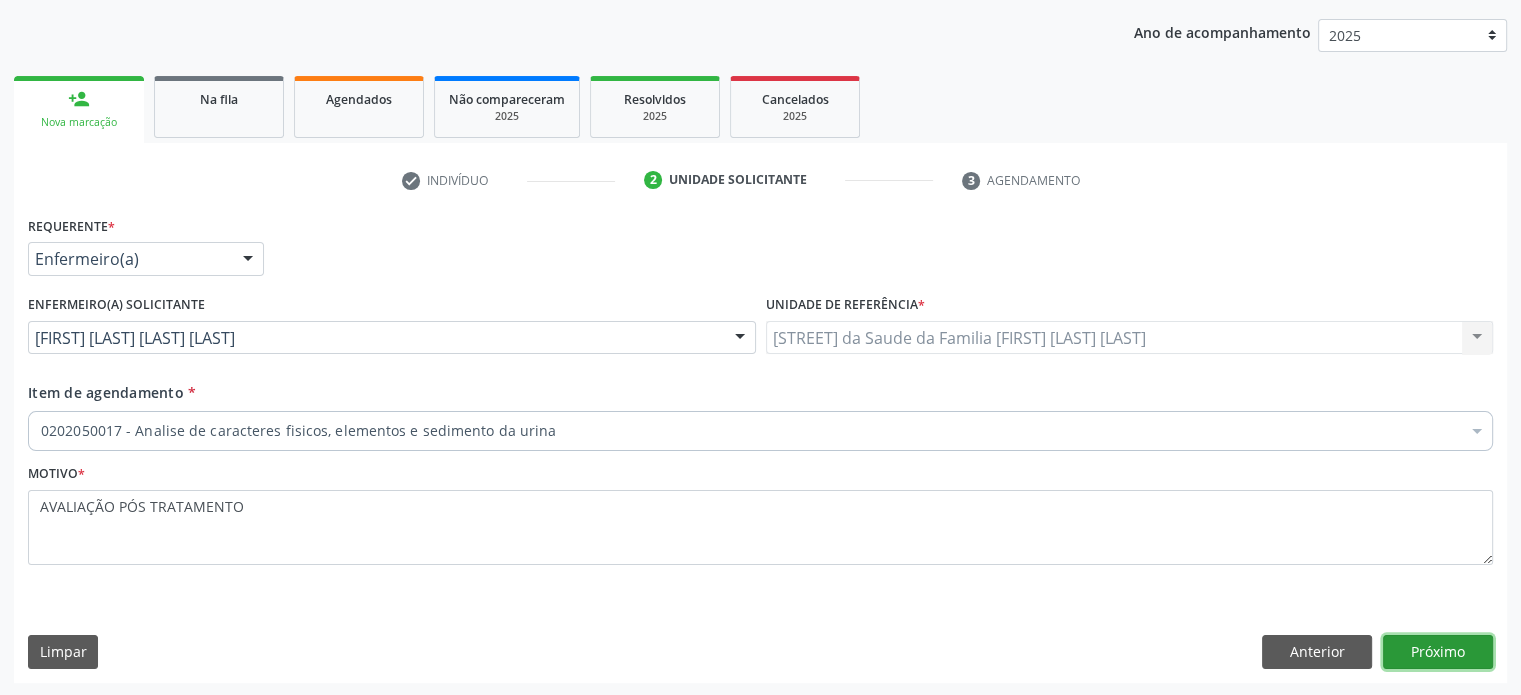 click on "Próximo" at bounding box center (1438, 652) 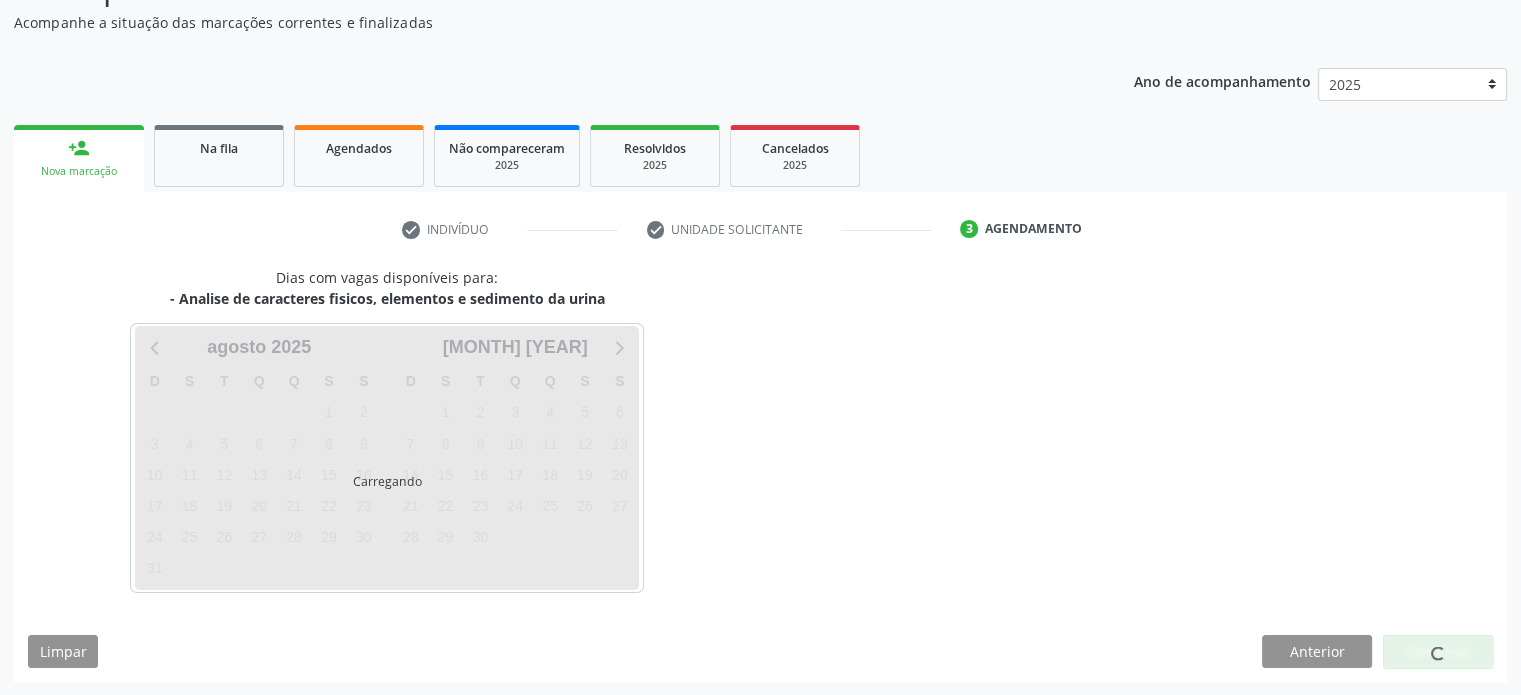 scroll, scrollTop: 223, scrollLeft: 0, axis: vertical 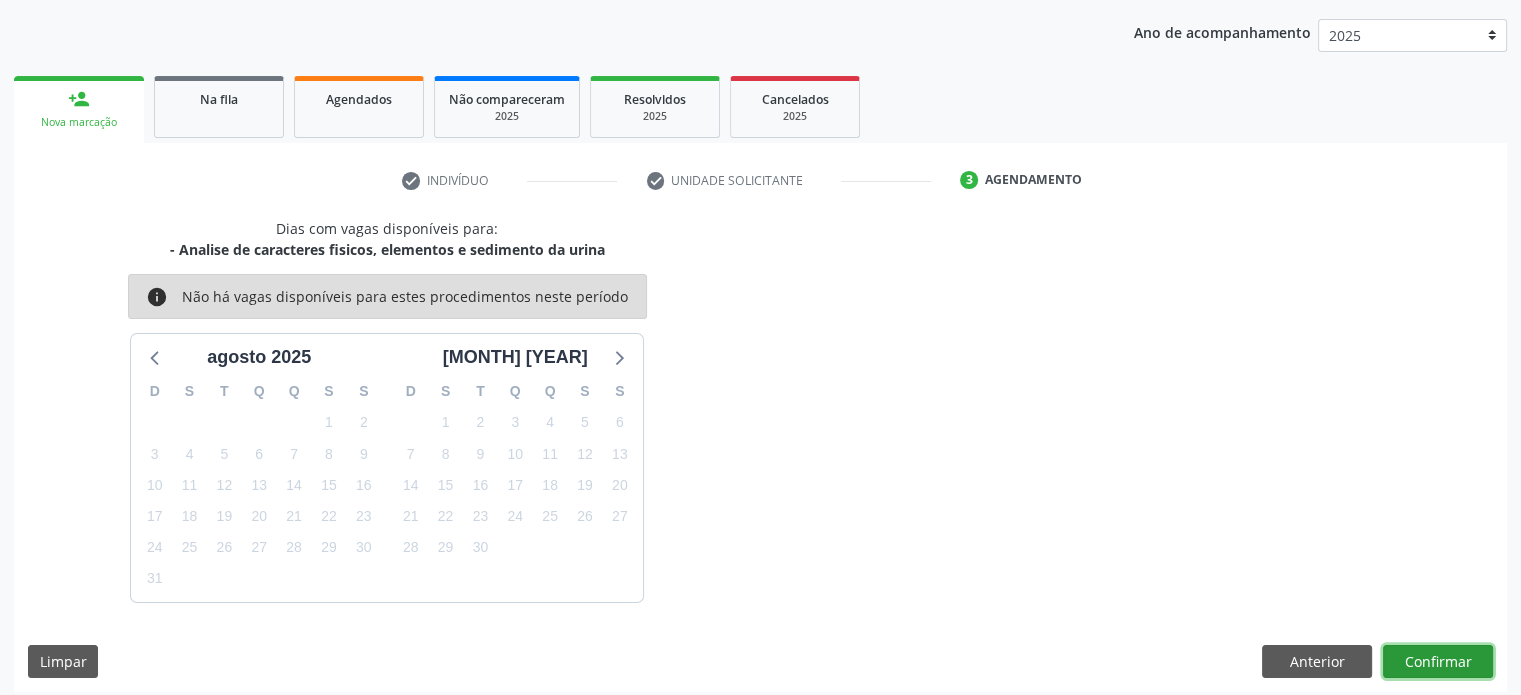 click on "Confirmar" at bounding box center (1438, 662) 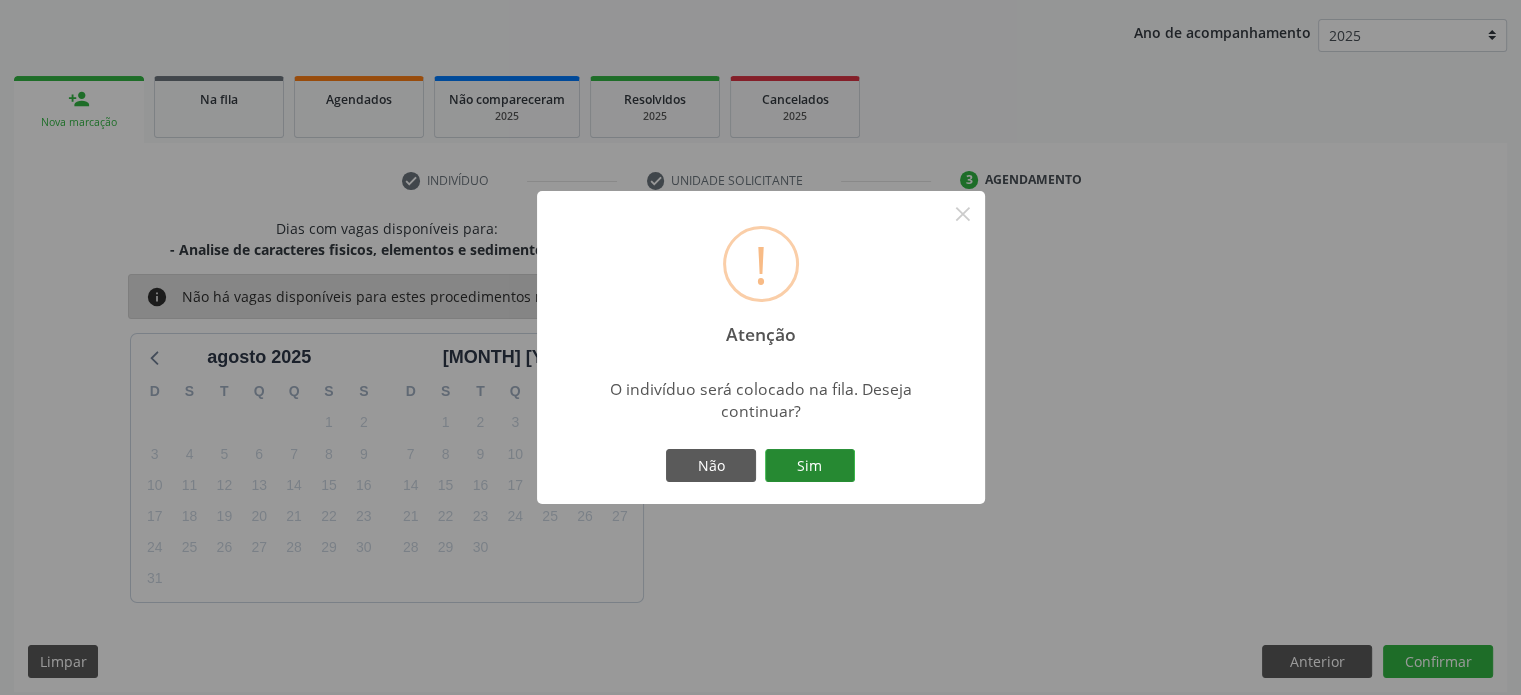 click on "Sim" at bounding box center [810, 466] 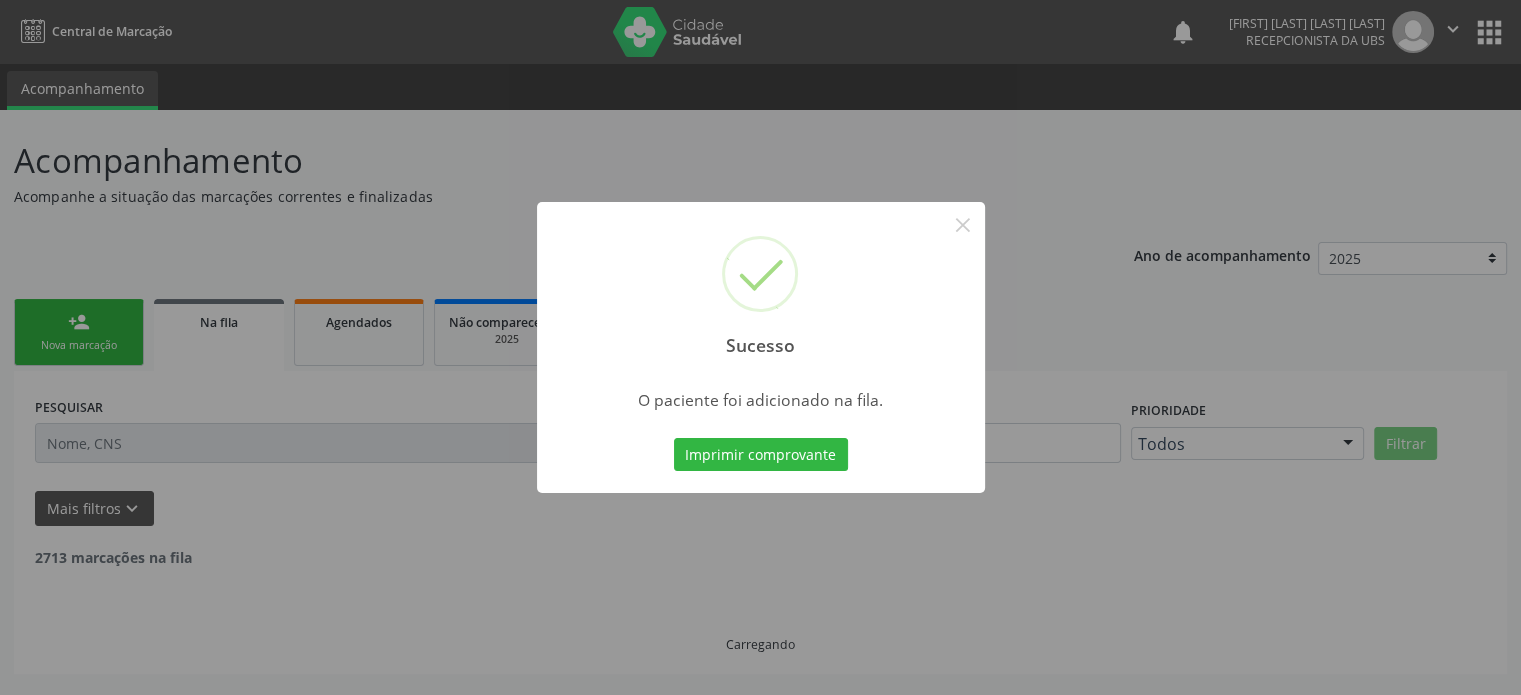 scroll, scrollTop: 0, scrollLeft: 0, axis: both 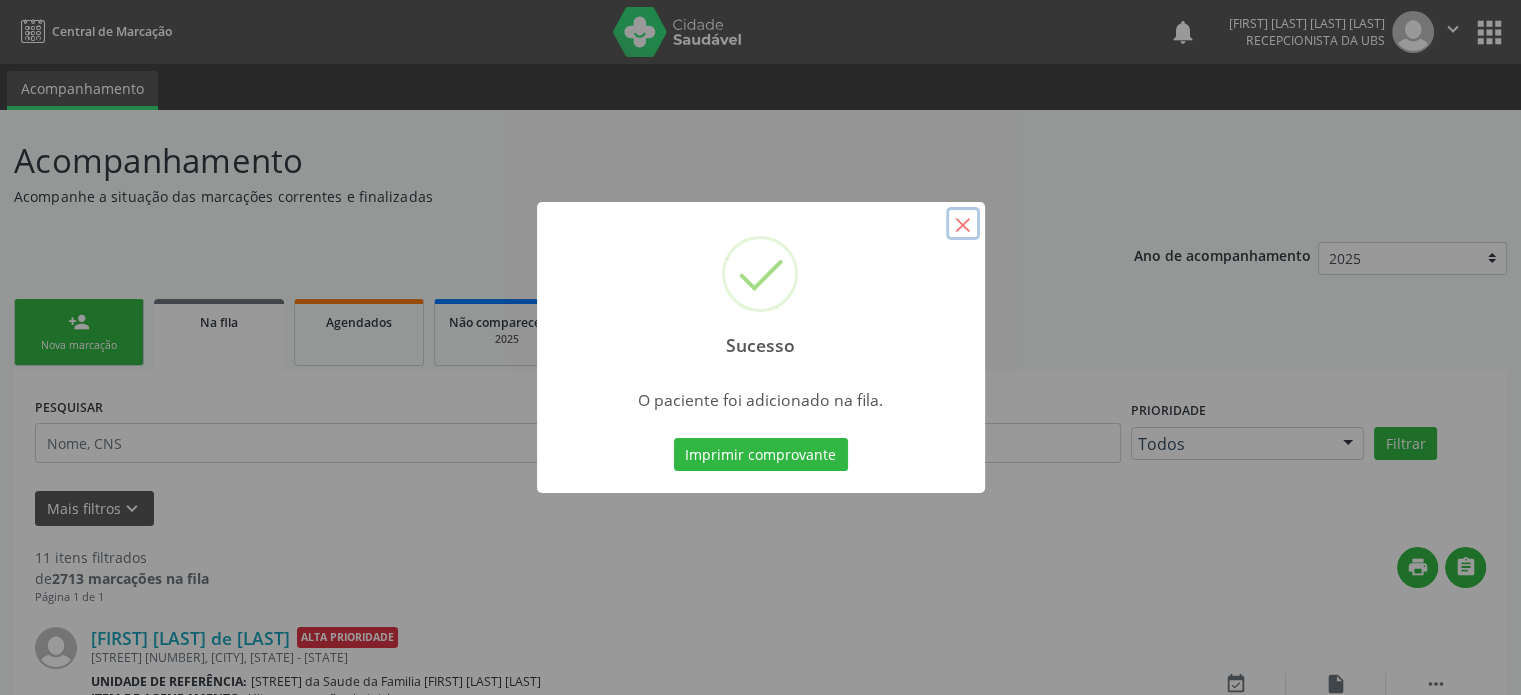 click on "×" at bounding box center [963, 224] 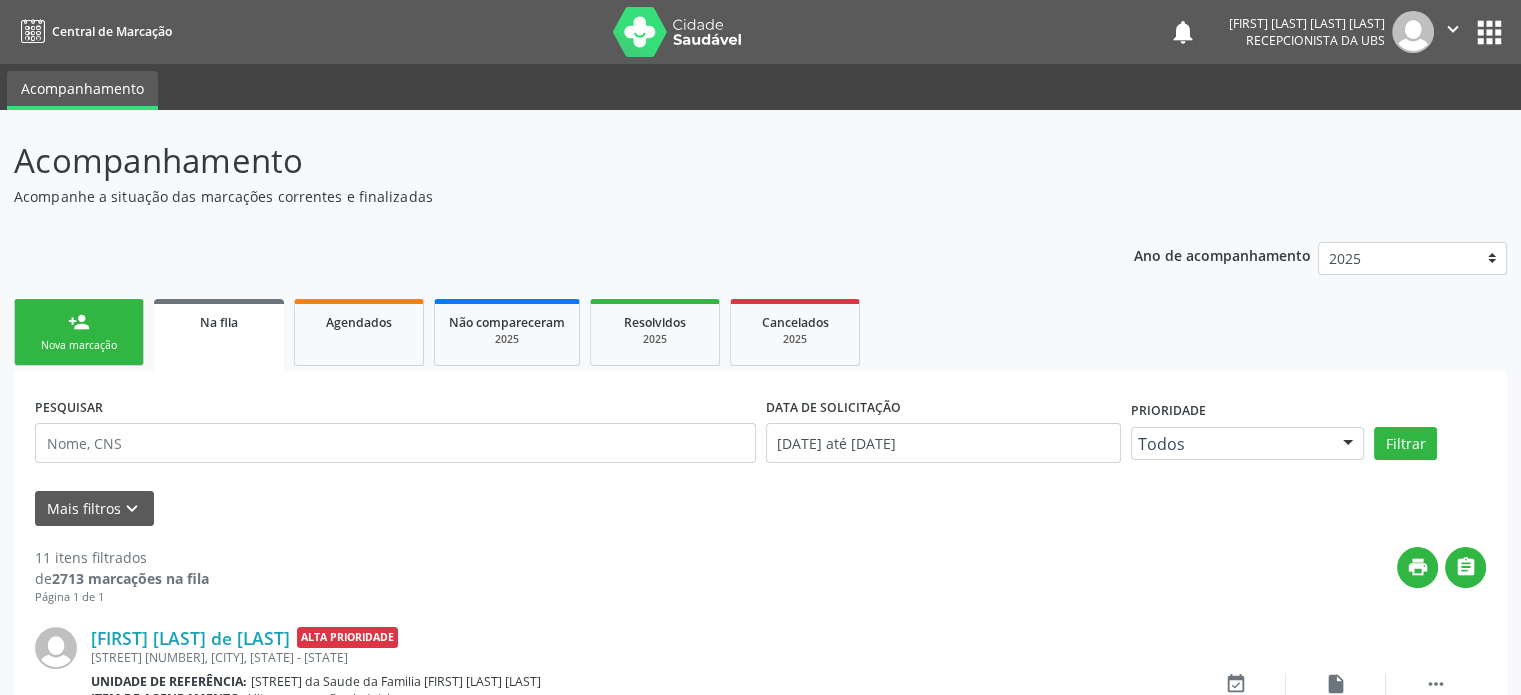 click on "Nova marcação" at bounding box center [79, 345] 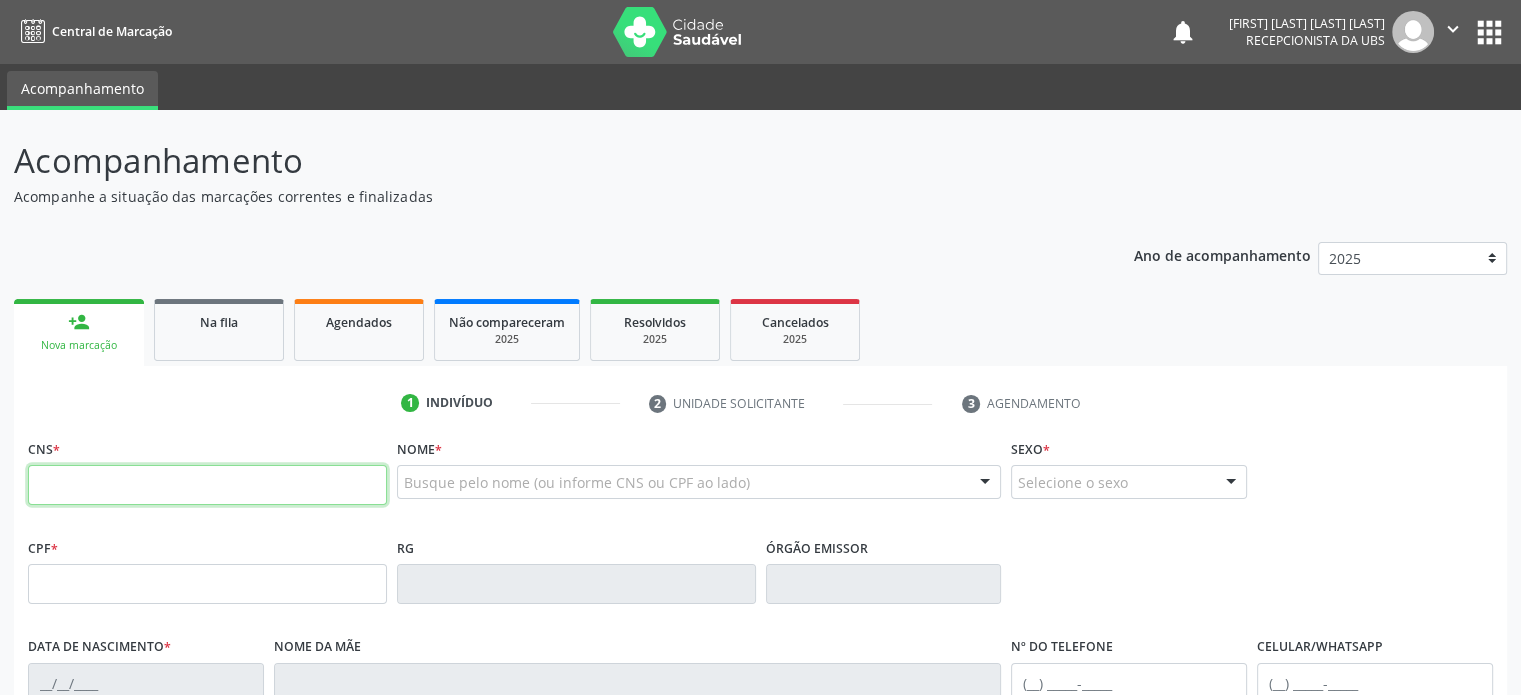click at bounding box center [207, 485] 